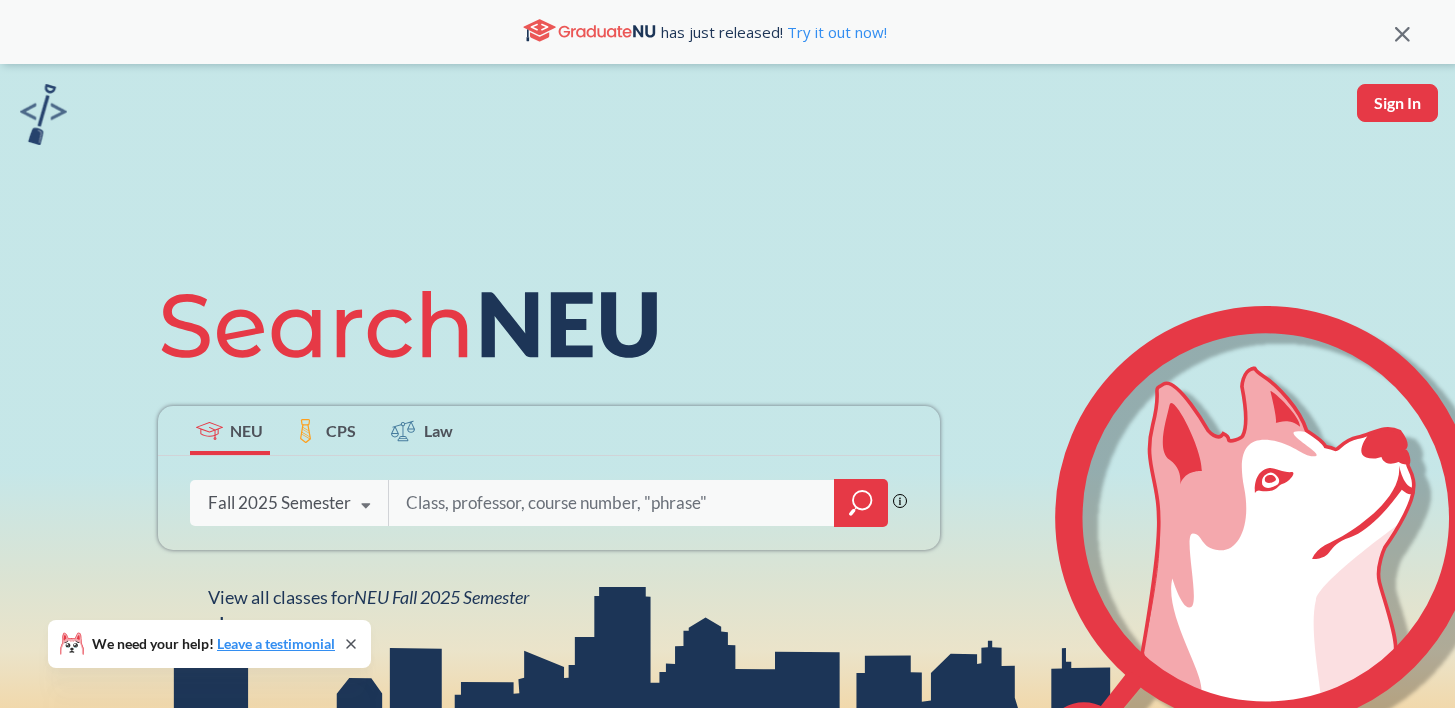 scroll, scrollTop: 0, scrollLeft: 0, axis: both 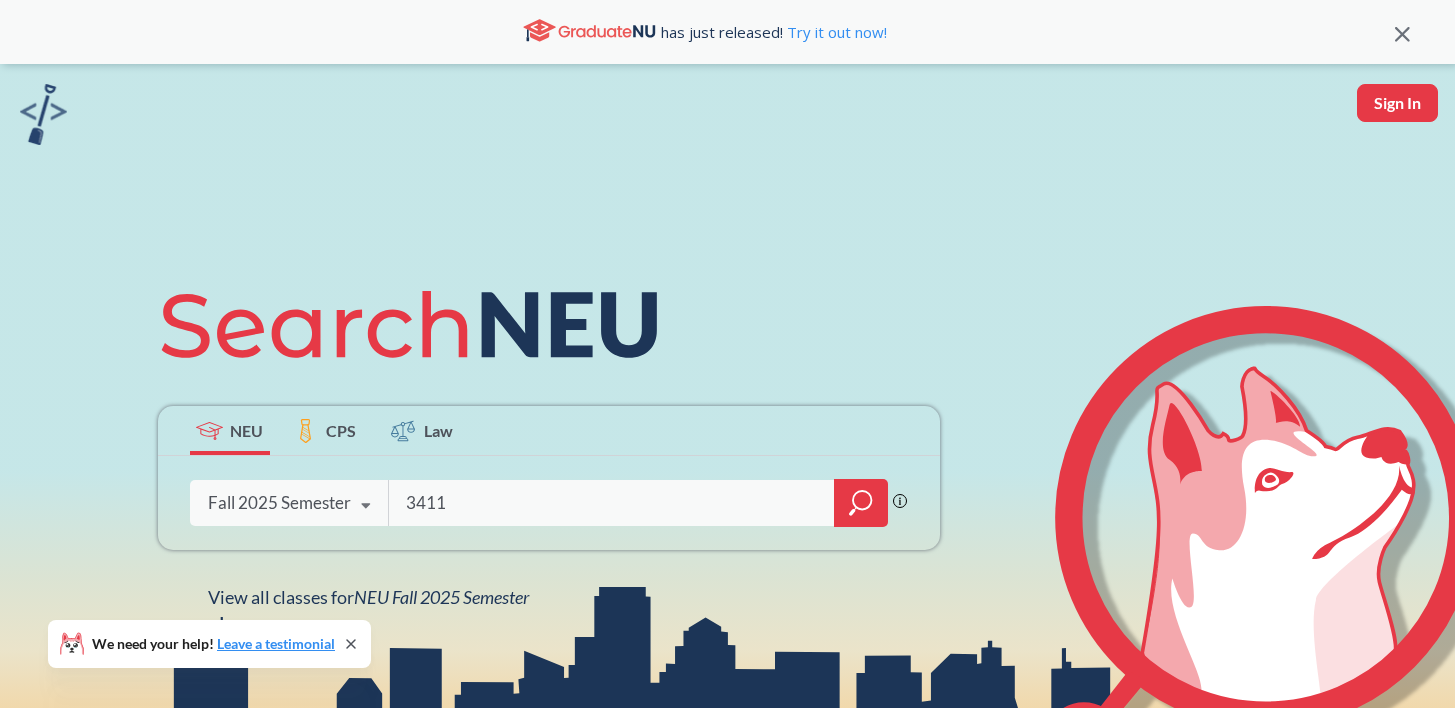 type on "3411" 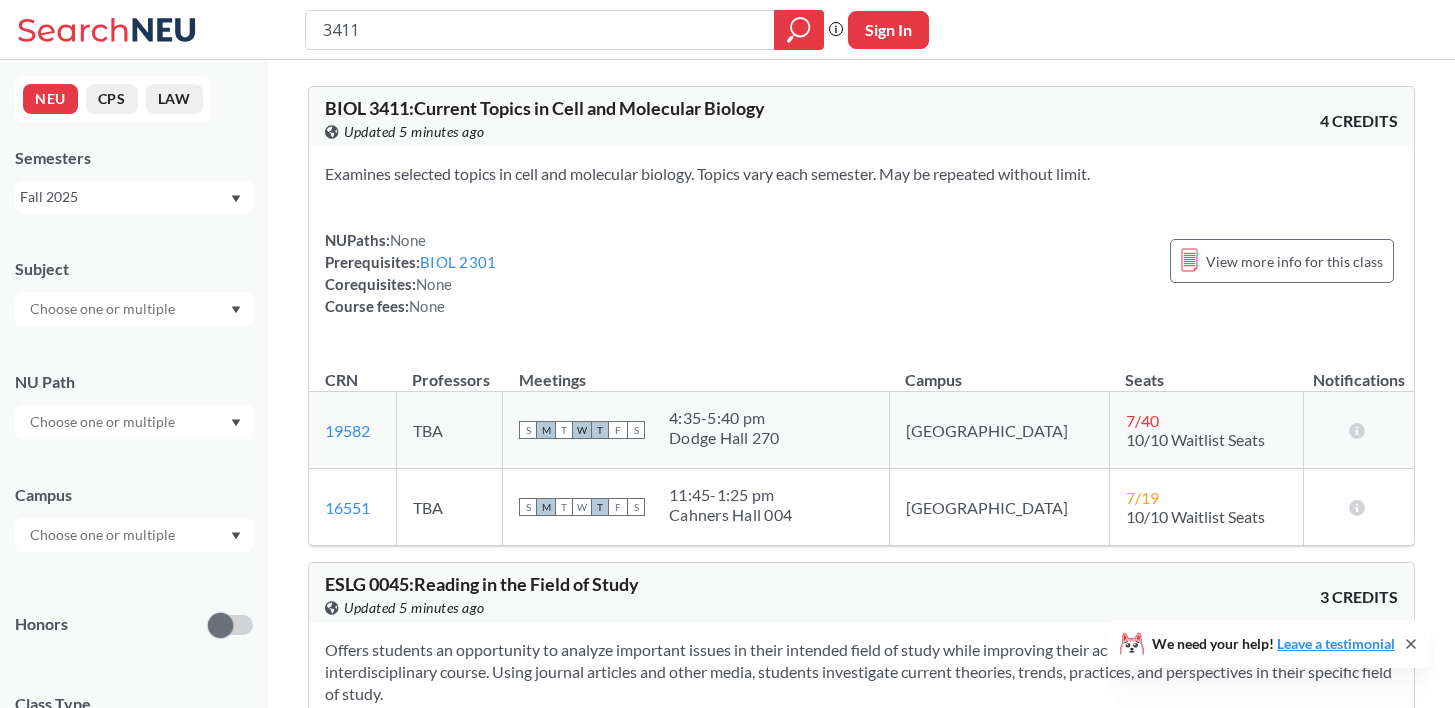 scroll, scrollTop: 37, scrollLeft: 0, axis: vertical 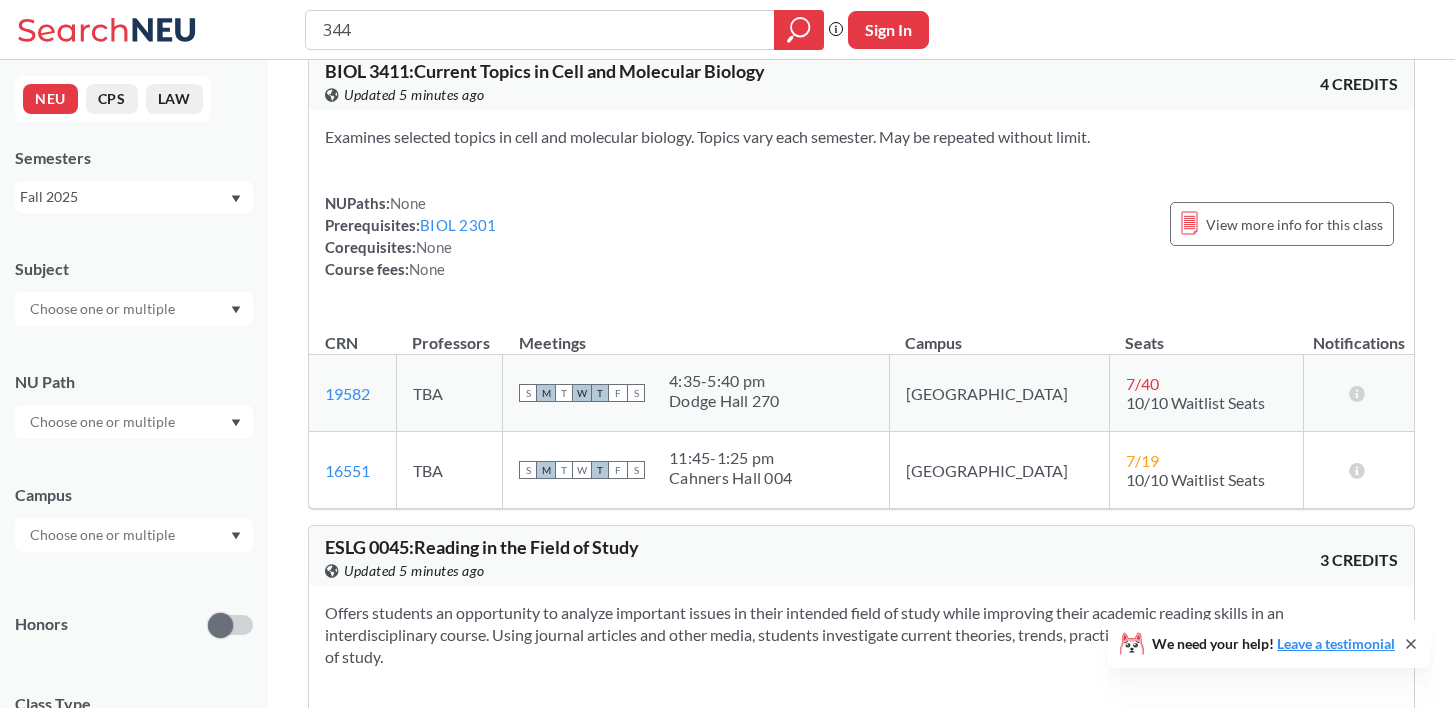 type on "3441" 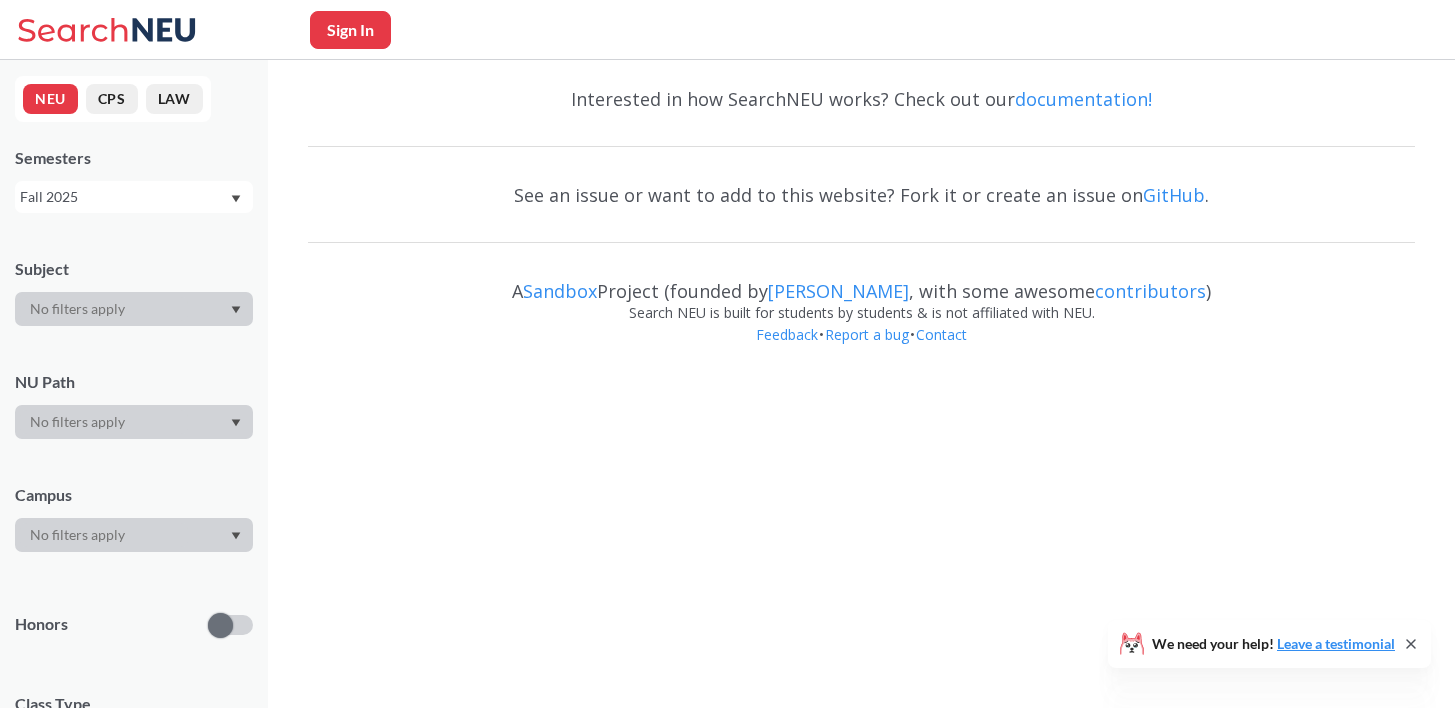 scroll, scrollTop: 0, scrollLeft: 0, axis: both 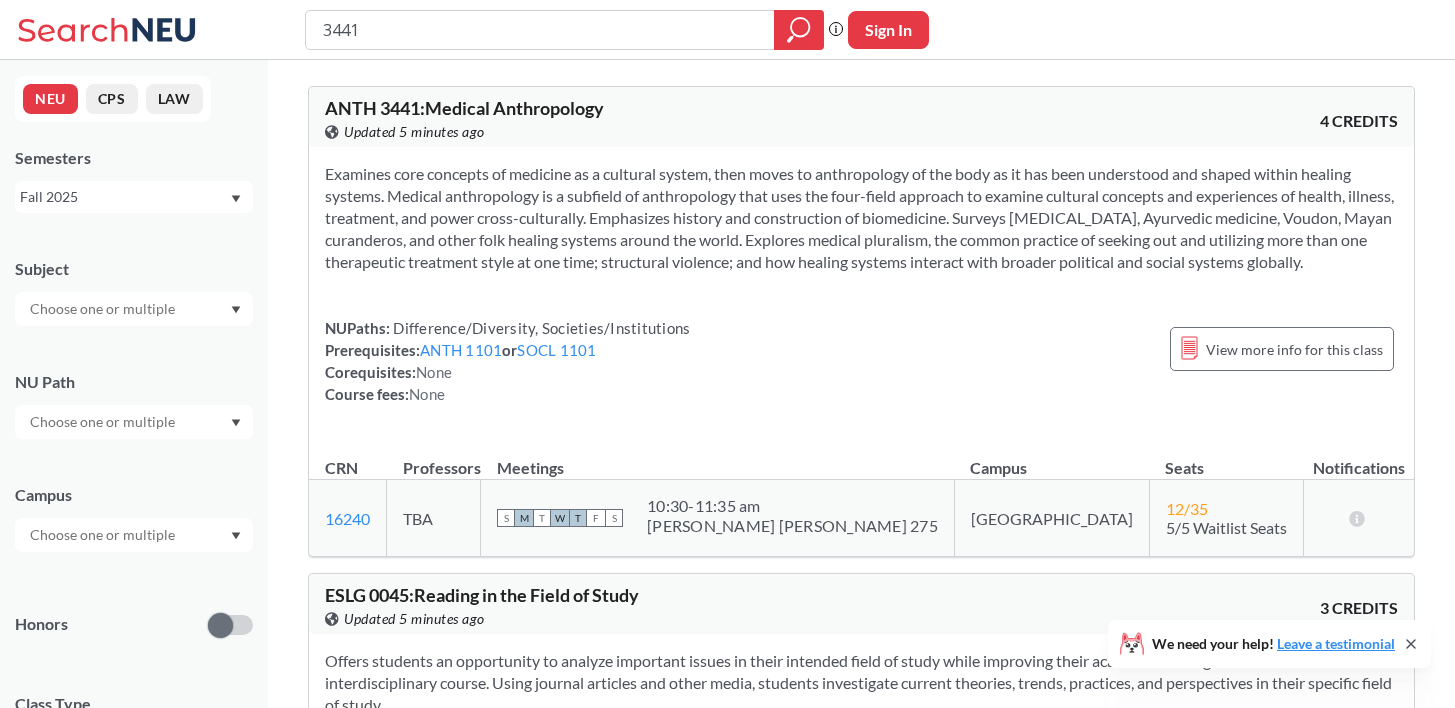 click on "NEU CPS LAW Semesters Fall 2025 Subject NU Path Campus Honors Class Type Lecture 1938 Seminar 302 Individual Instruction 252 Lab 129 Studio 102 Off-campus instruction 64 Recitation/Discussion 36 Off-campus instruction w/ lec 34 Course ID Range 1000 2000 3000 4000 5000 6000 7000 8000" at bounding box center [134, 384] 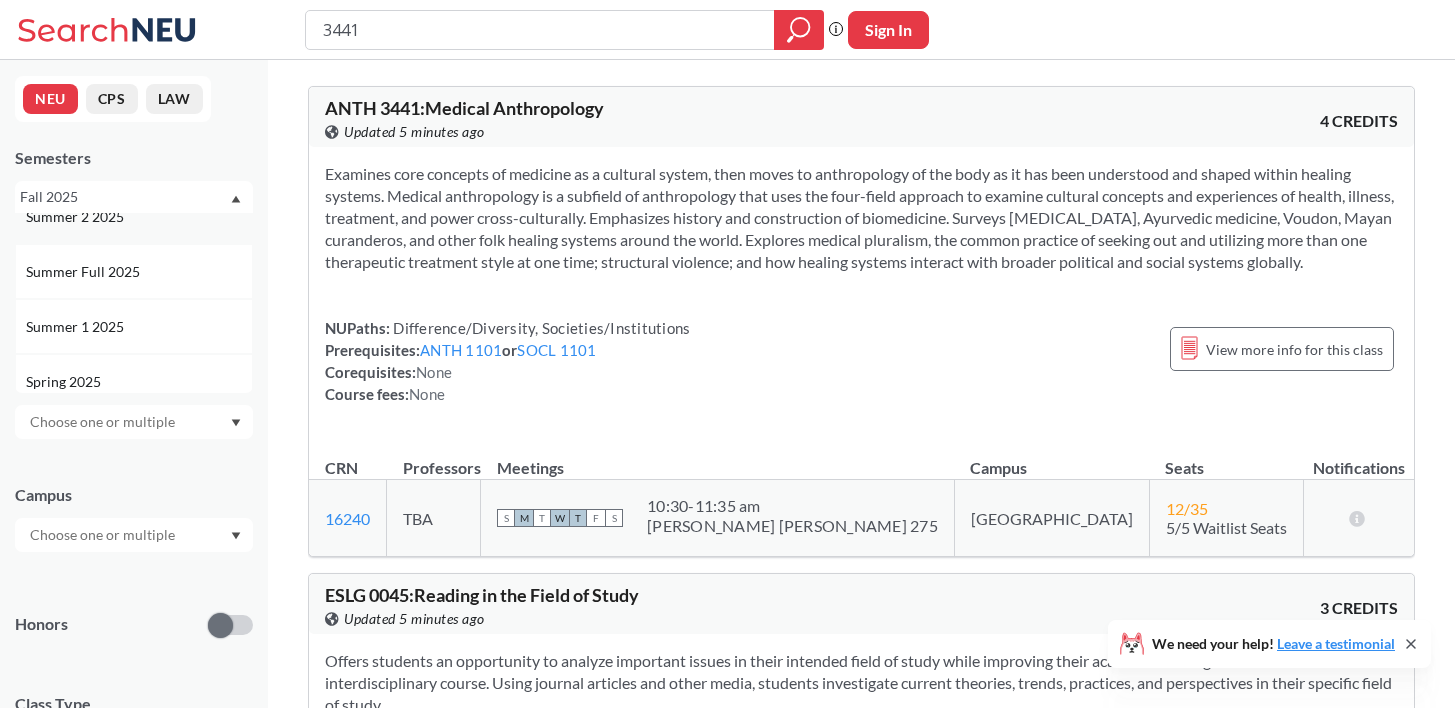scroll, scrollTop: 119, scrollLeft: 0, axis: vertical 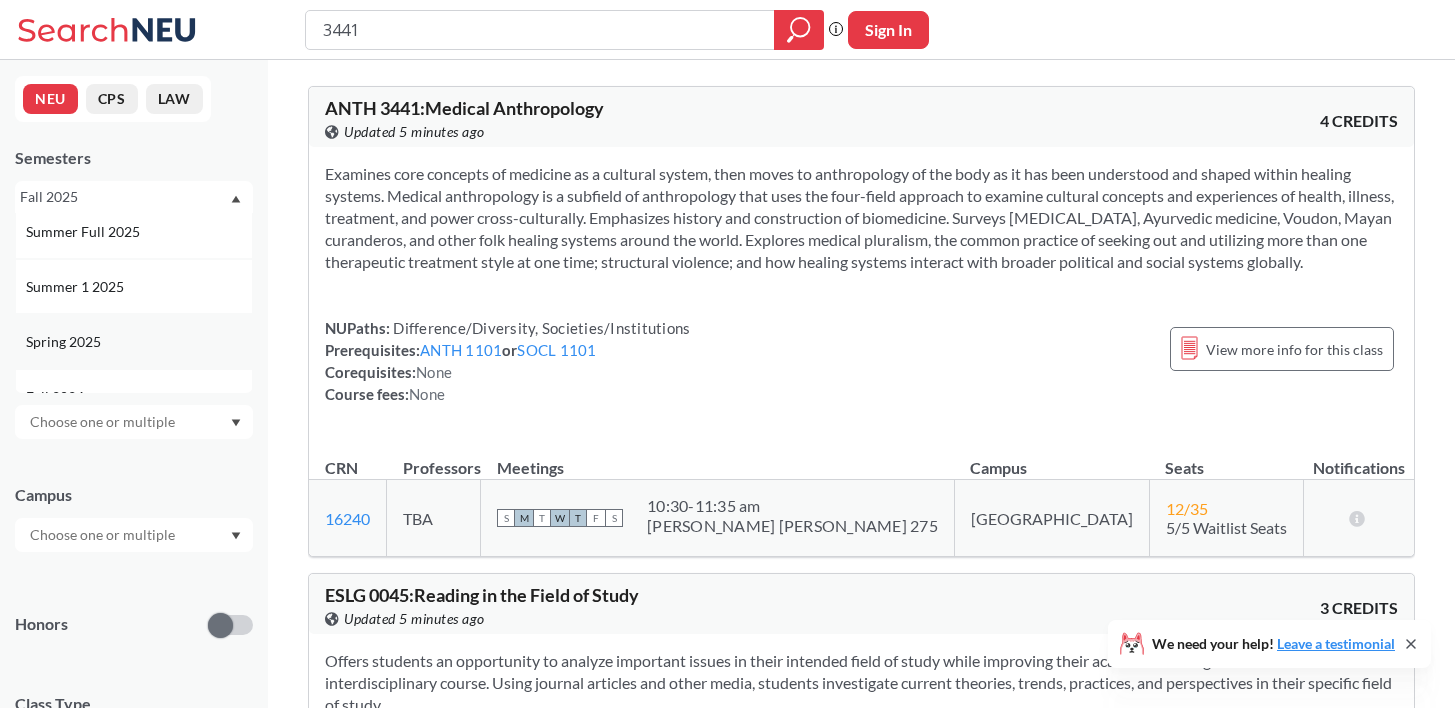 click on "Spring 2025" at bounding box center [134, 341] 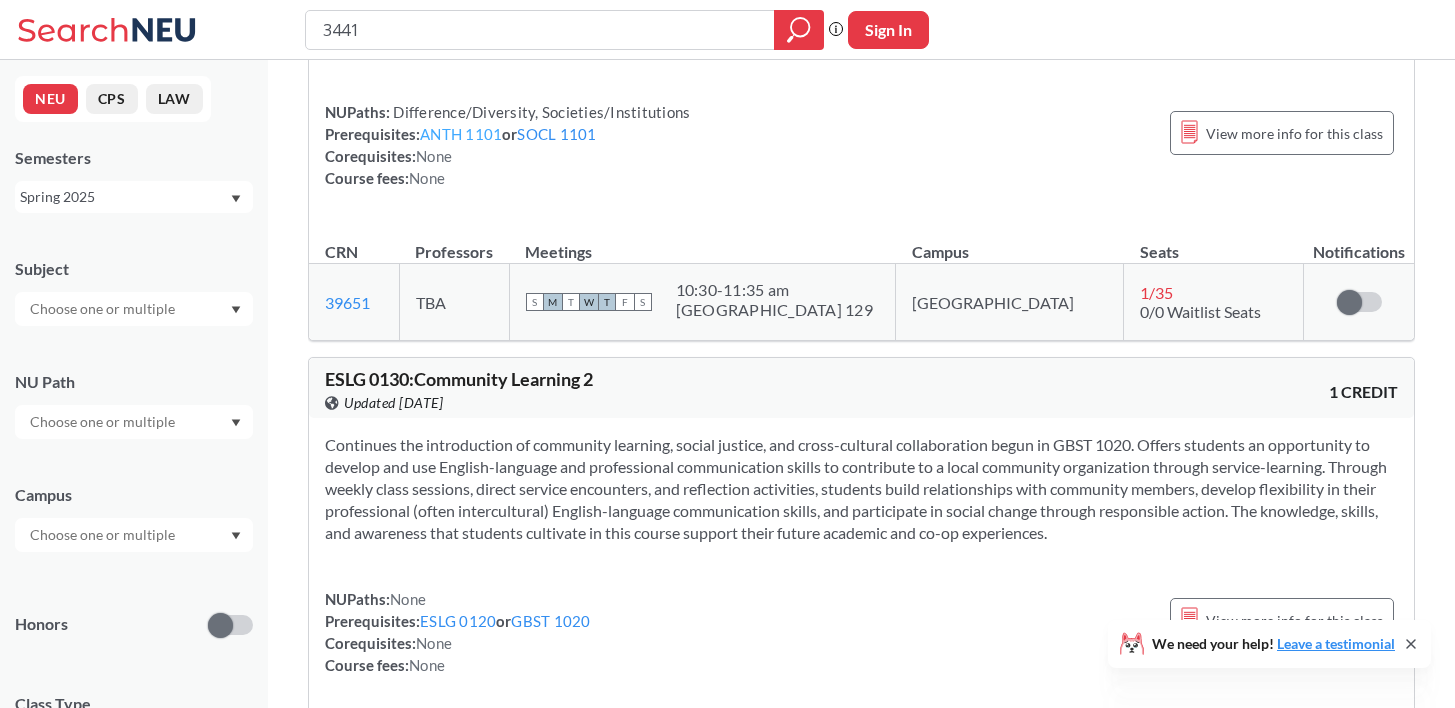 scroll, scrollTop: 568, scrollLeft: 0, axis: vertical 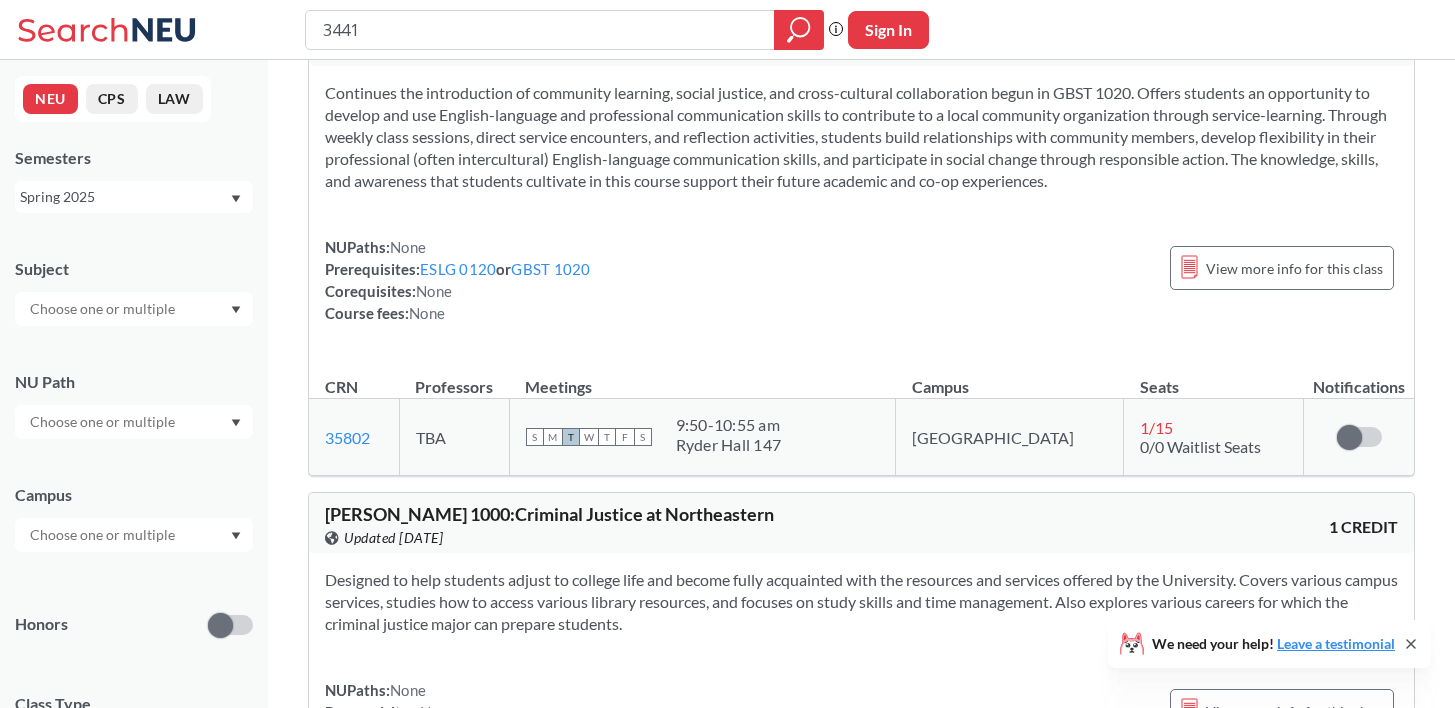 click on "Spring 2025" at bounding box center [124, 197] 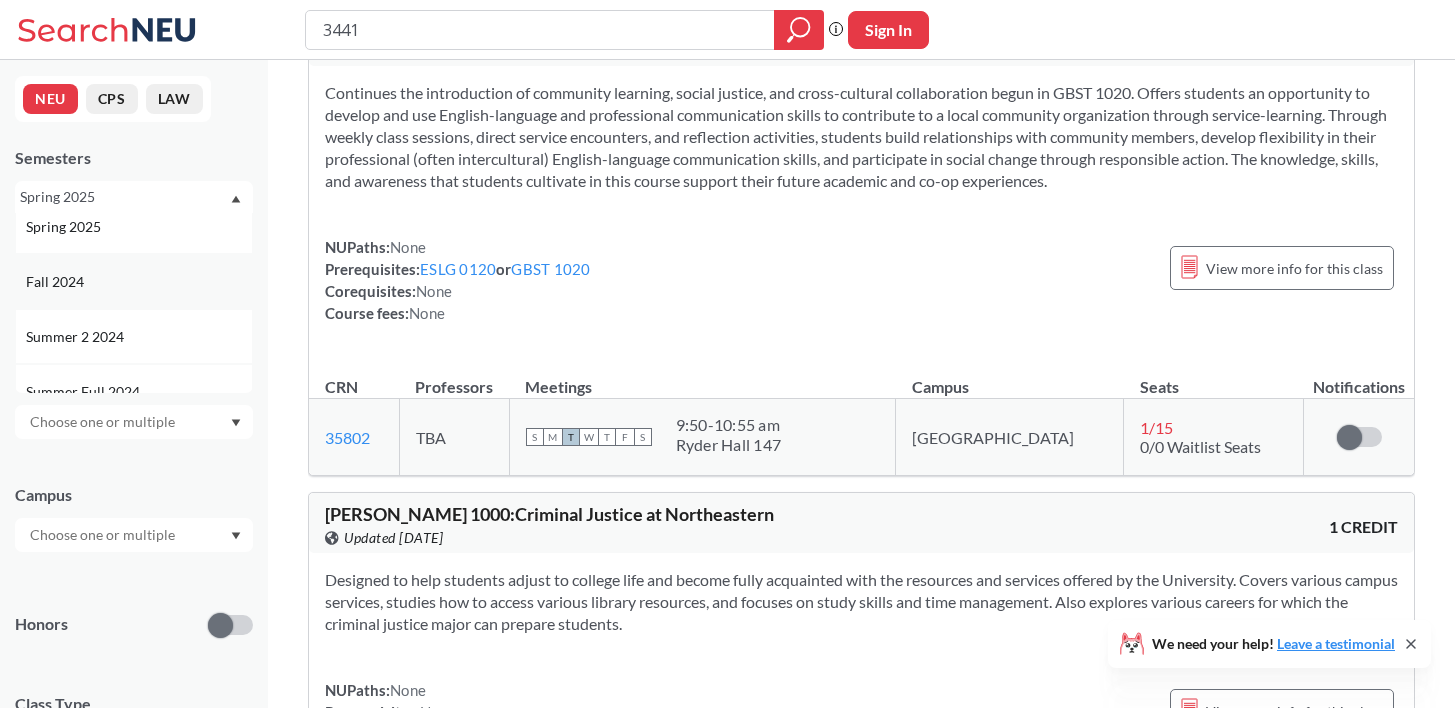 scroll, scrollTop: 201, scrollLeft: 0, axis: vertical 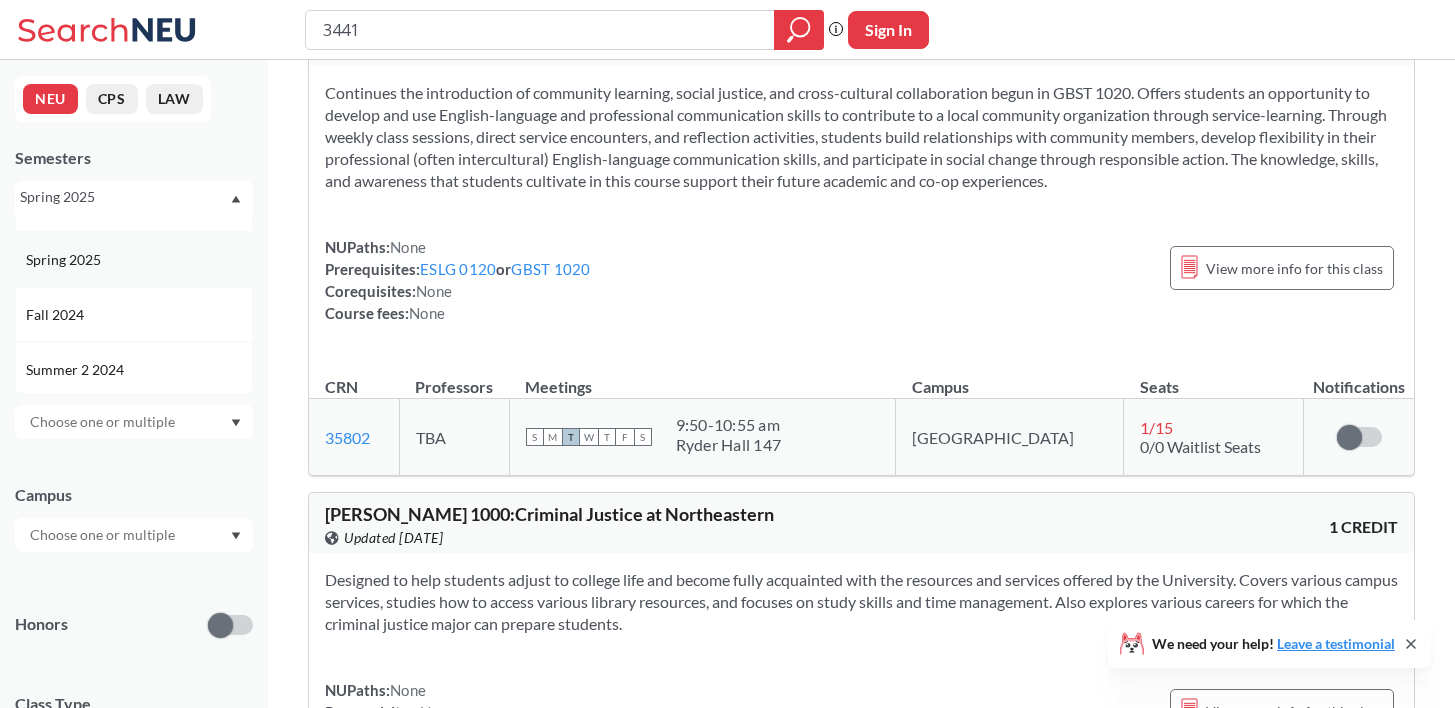 click on "Spring 2025" at bounding box center (134, 259) 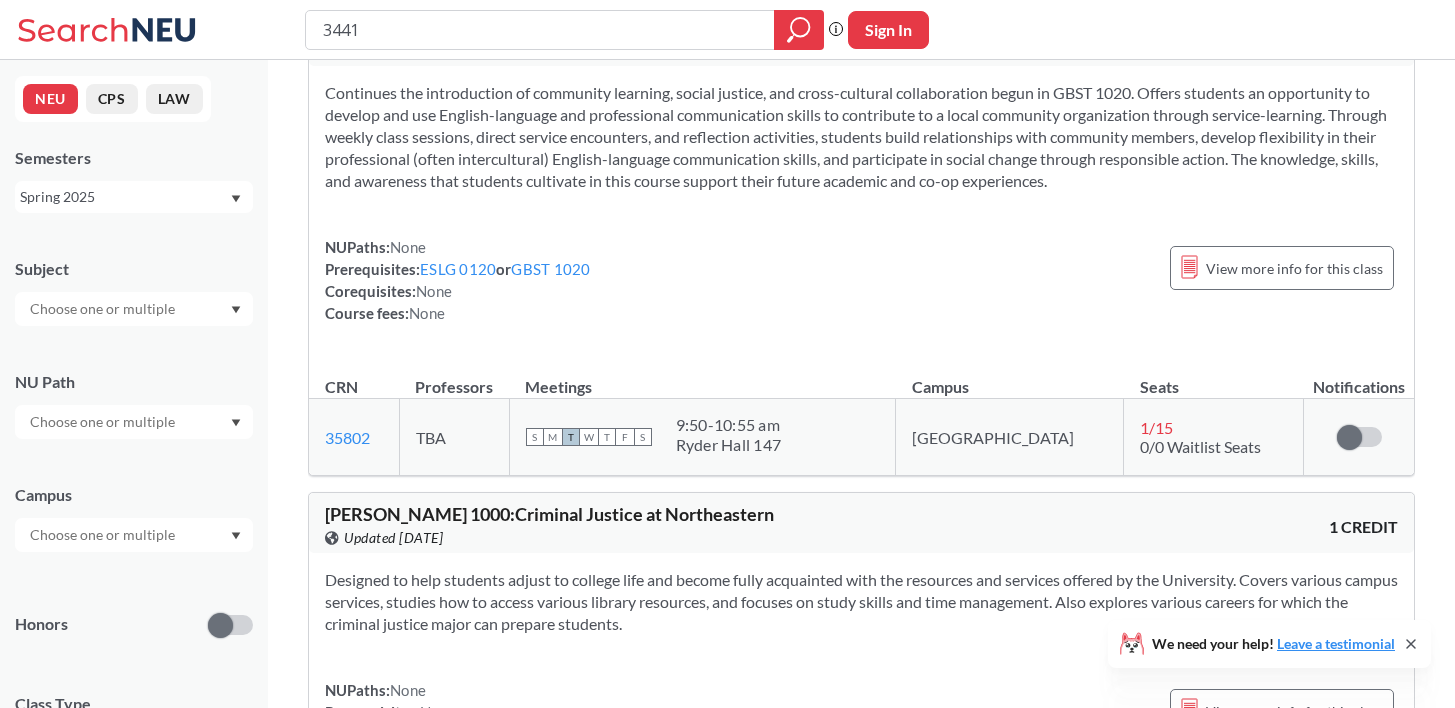 scroll, scrollTop: 0, scrollLeft: 0, axis: both 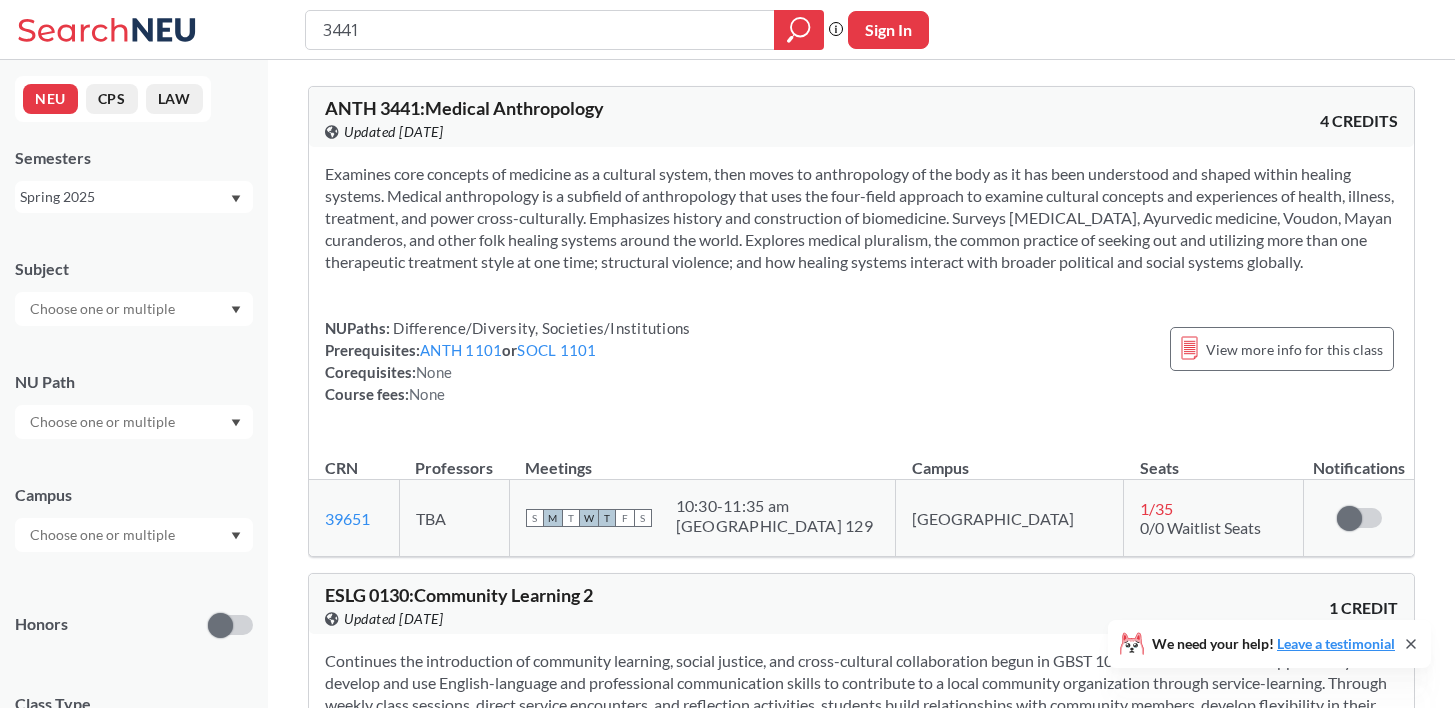 click on "NEU CPS LAW Semesters Spring 2025 Subject NU Path Campus Honors Class Type Lecture 1644 Individual Instruction 271 Seminar 266 Lab 108 Studio 108 Off-campus instruction 60 Off-campus instruction w/ lec 33 Recitation/Discussion 29 Course ID Range 1000 2000 3000 4000 5000 6000 7000 8000" at bounding box center [134, 384] 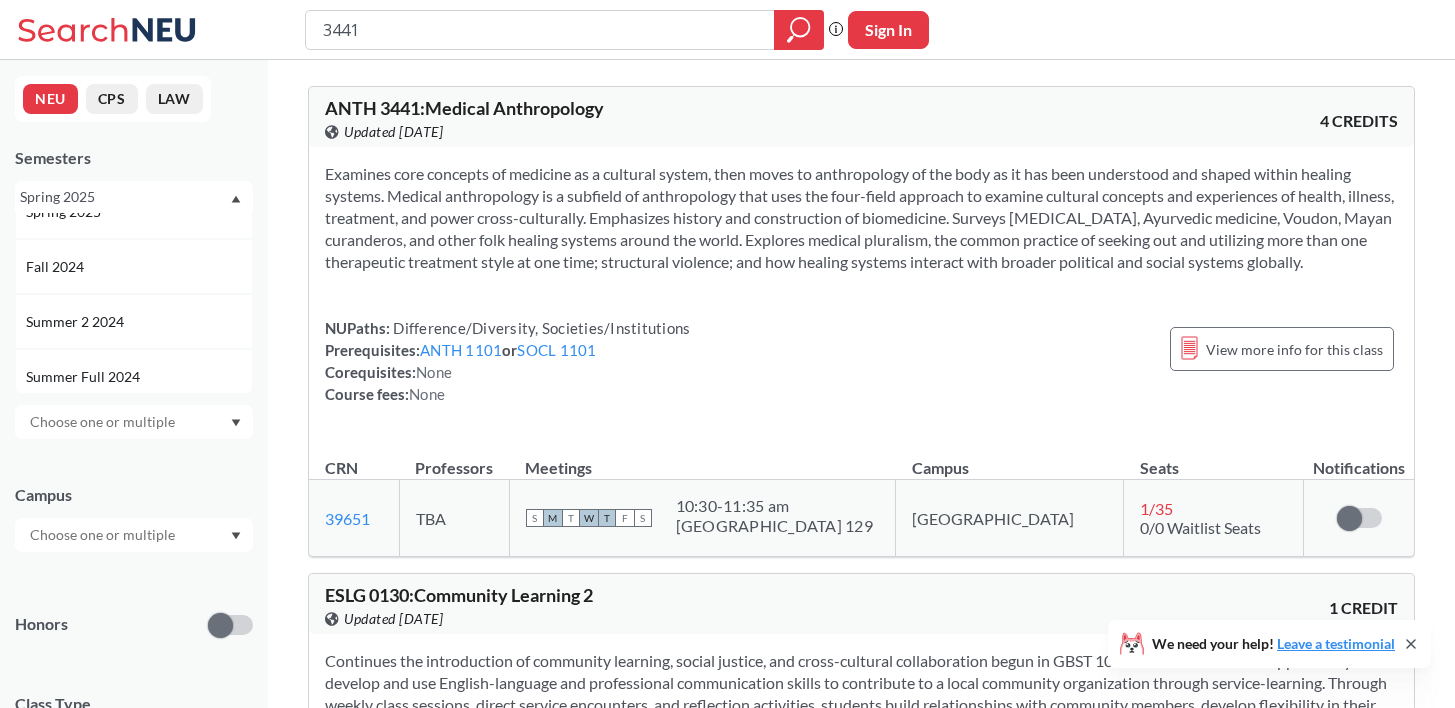 scroll, scrollTop: 253, scrollLeft: 0, axis: vertical 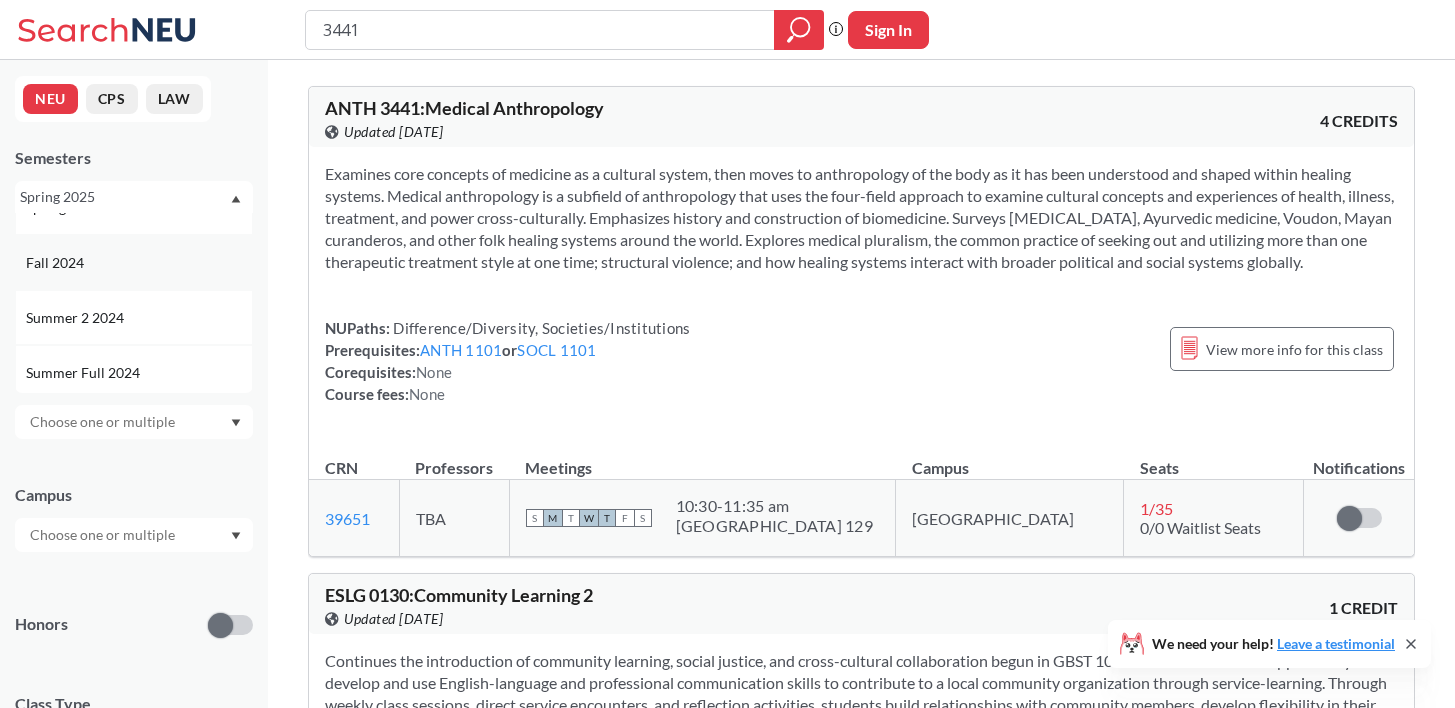 click on "Fall 2024" at bounding box center [139, 263] 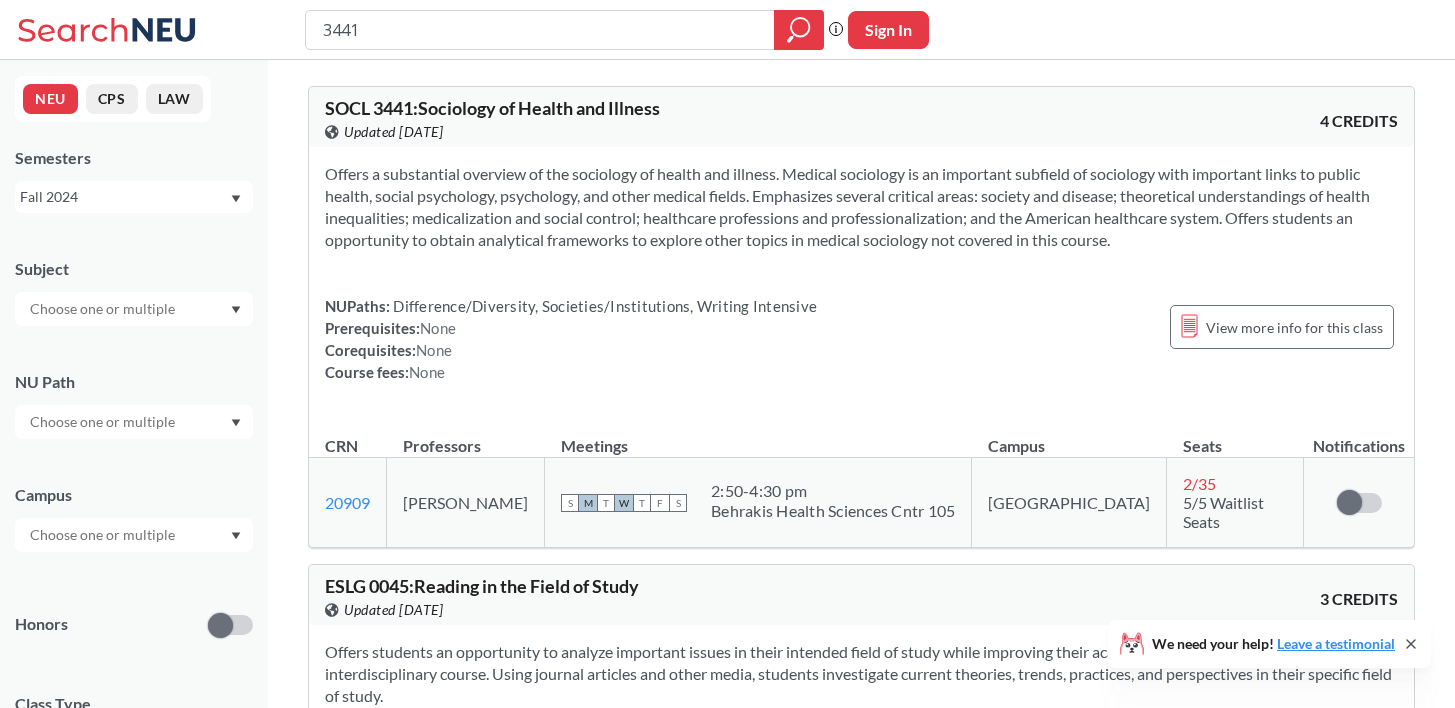 click on "Offers a substantial overview of the sociology of health and illness. Medical sociology is an important subfield of sociology with important links to public health, social psychology, psychology, and other medical fields. Emphasizes several critical areas: society and disease; theoretical understandings of health inequalities; medicalization and social control; healthcare professions and professionalization; and the American healthcare system. Offers students an opportunity to obtain analytical frameworks to explore other topics in medical sociology not covered in this course." at bounding box center [861, 207] 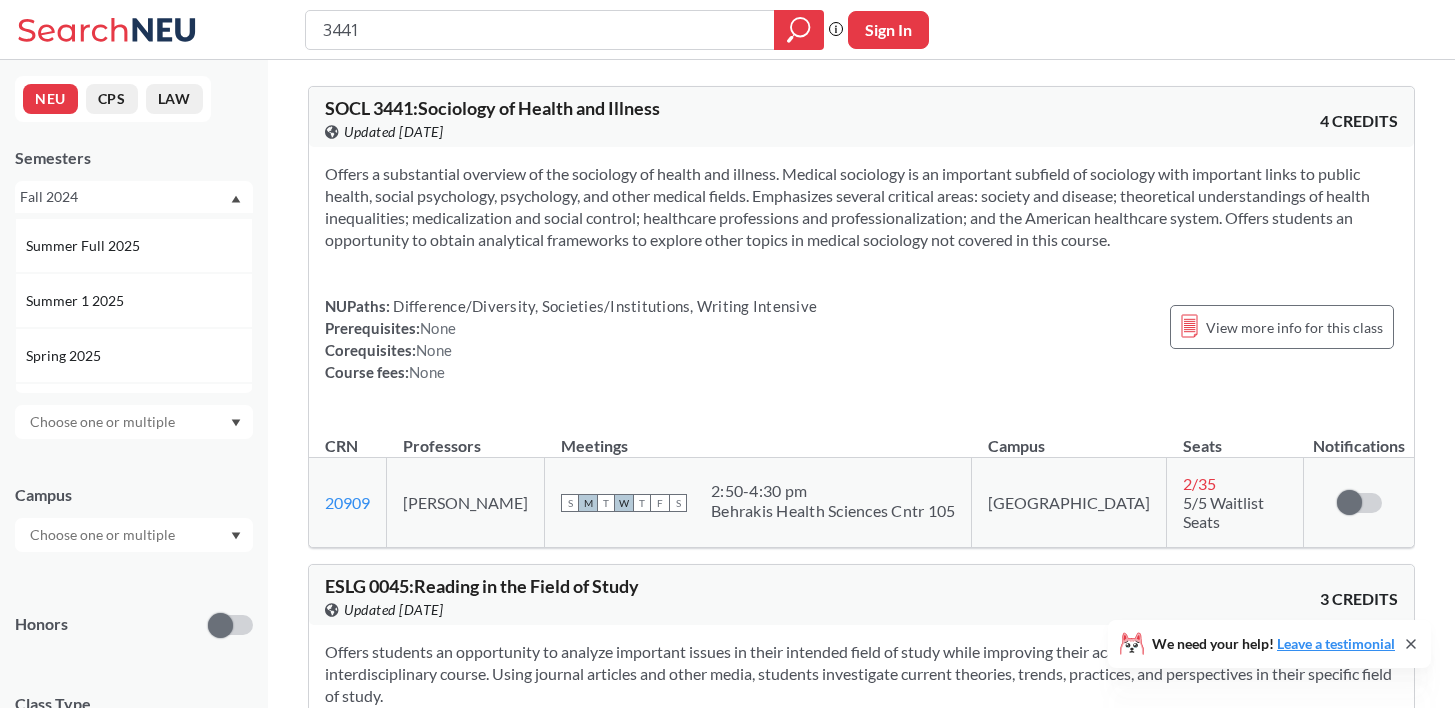 scroll, scrollTop: 137, scrollLeft: 0, axis: vertical 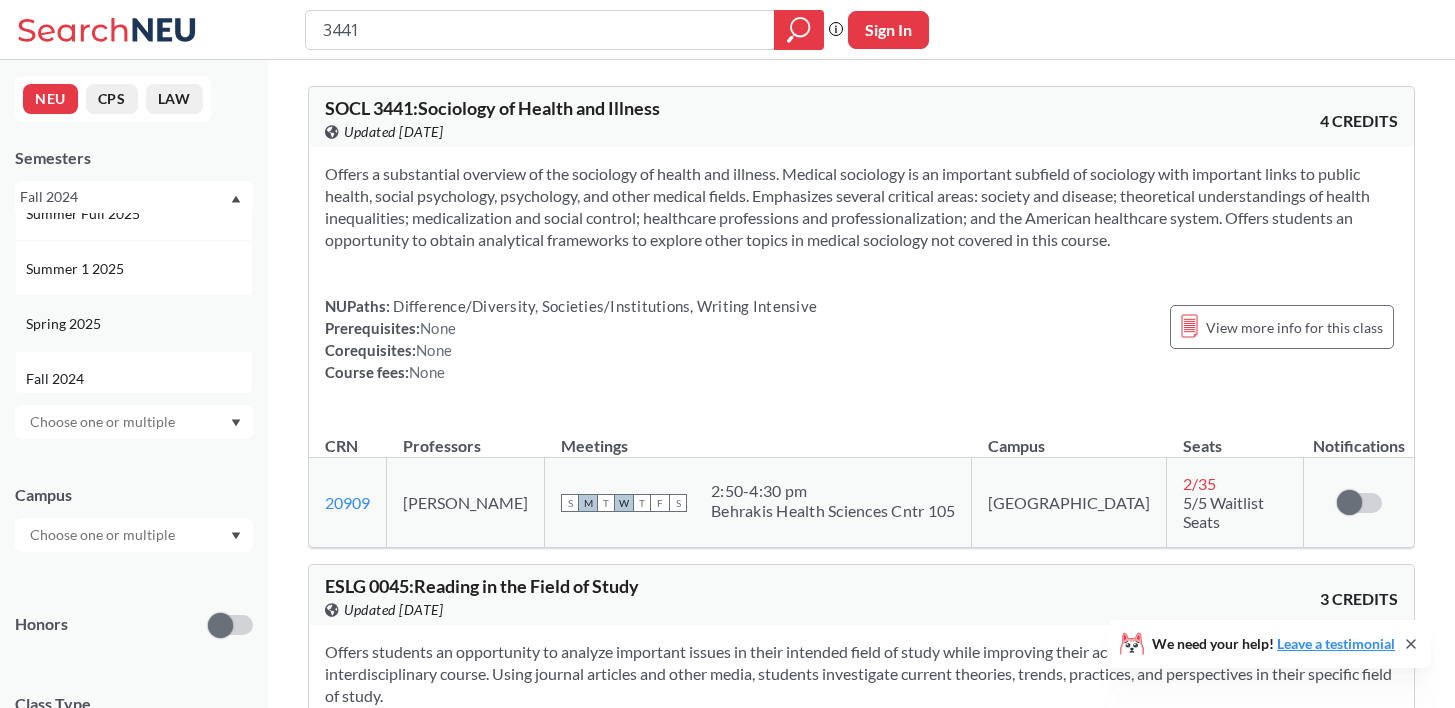 click on "Spring 2025" at bounding box center [134, 323] 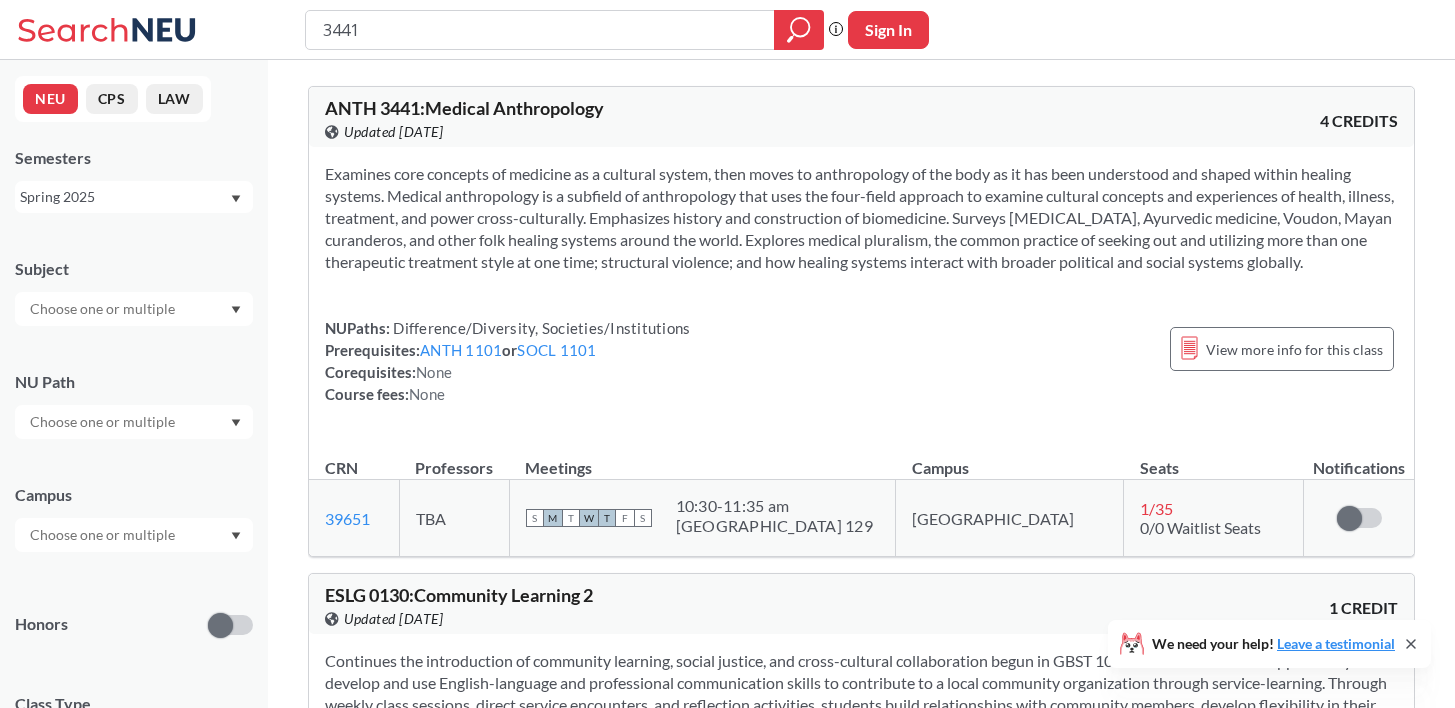 click on "Spring 2025" at bounding box center [124, 197] 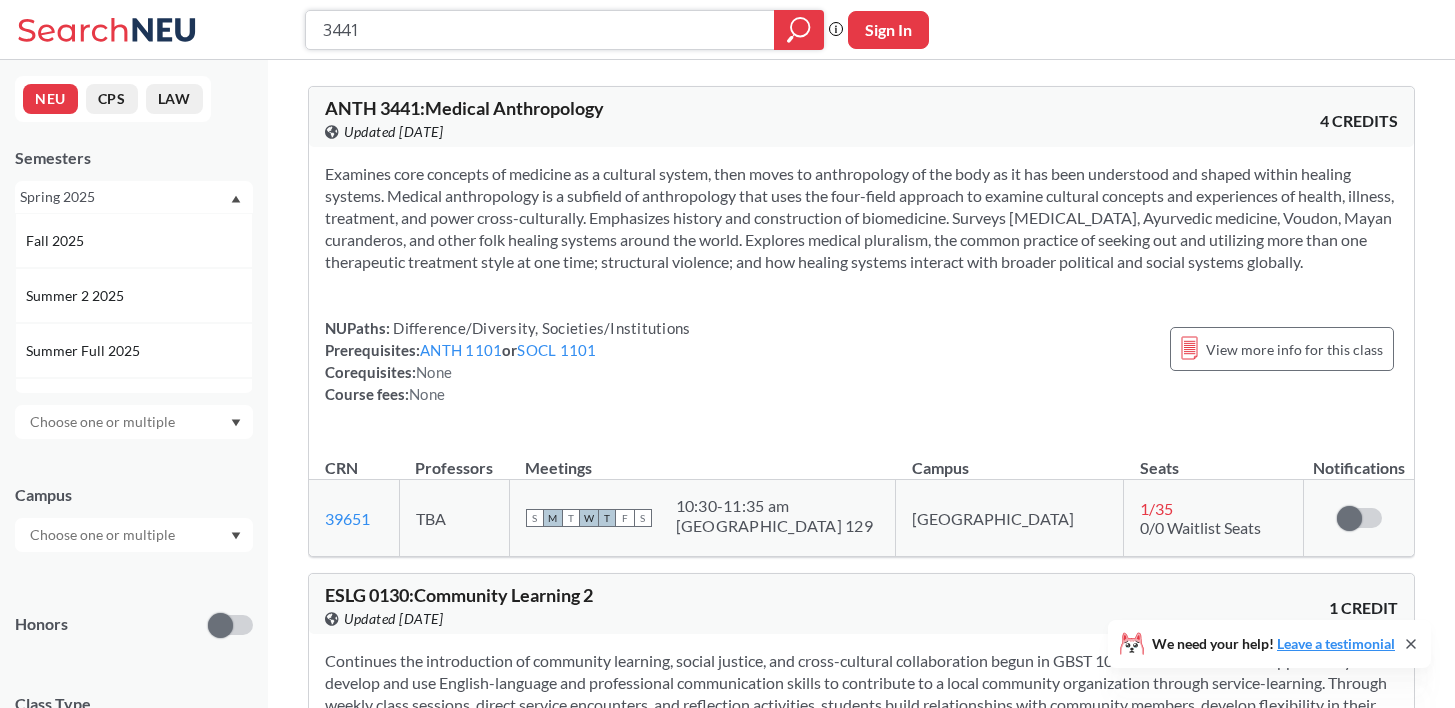 click on "3441" at bounding box center (540, 30) 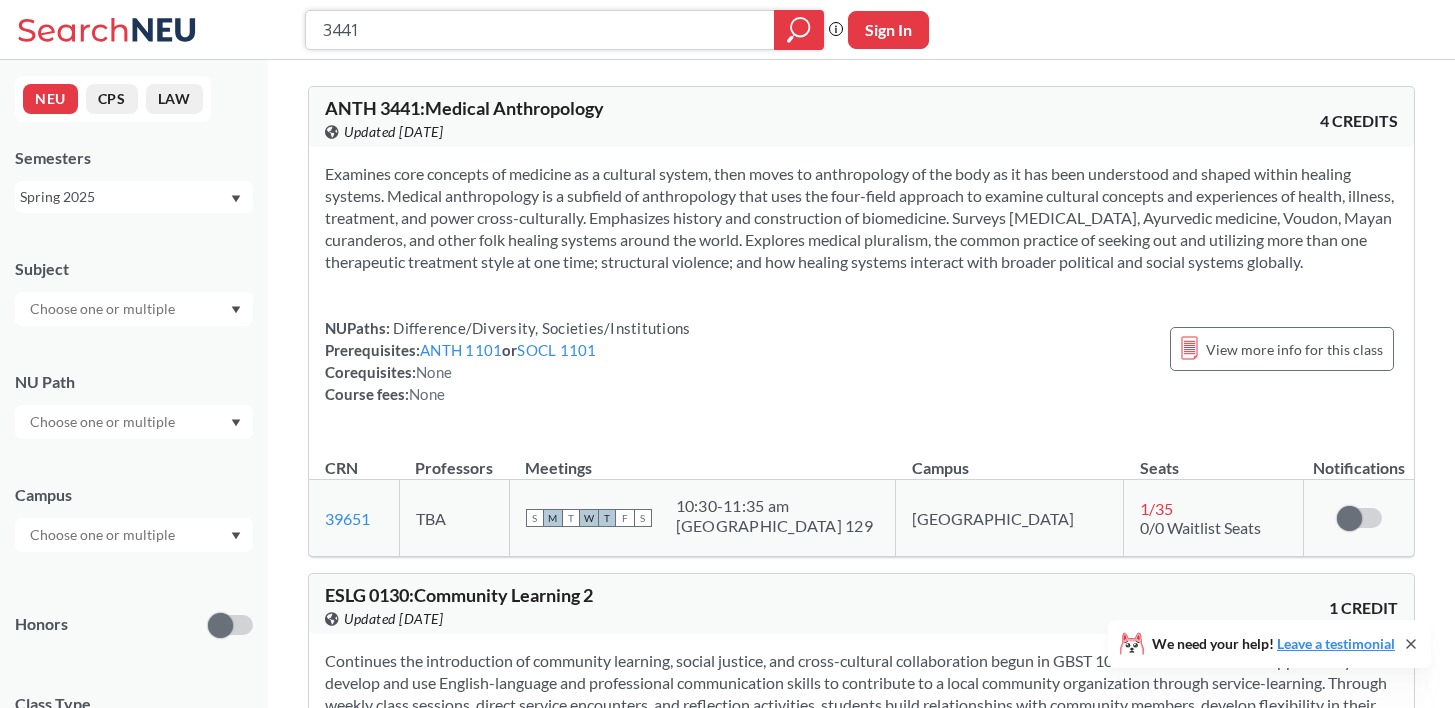 click on "3441" at bounding box center [540, 30] 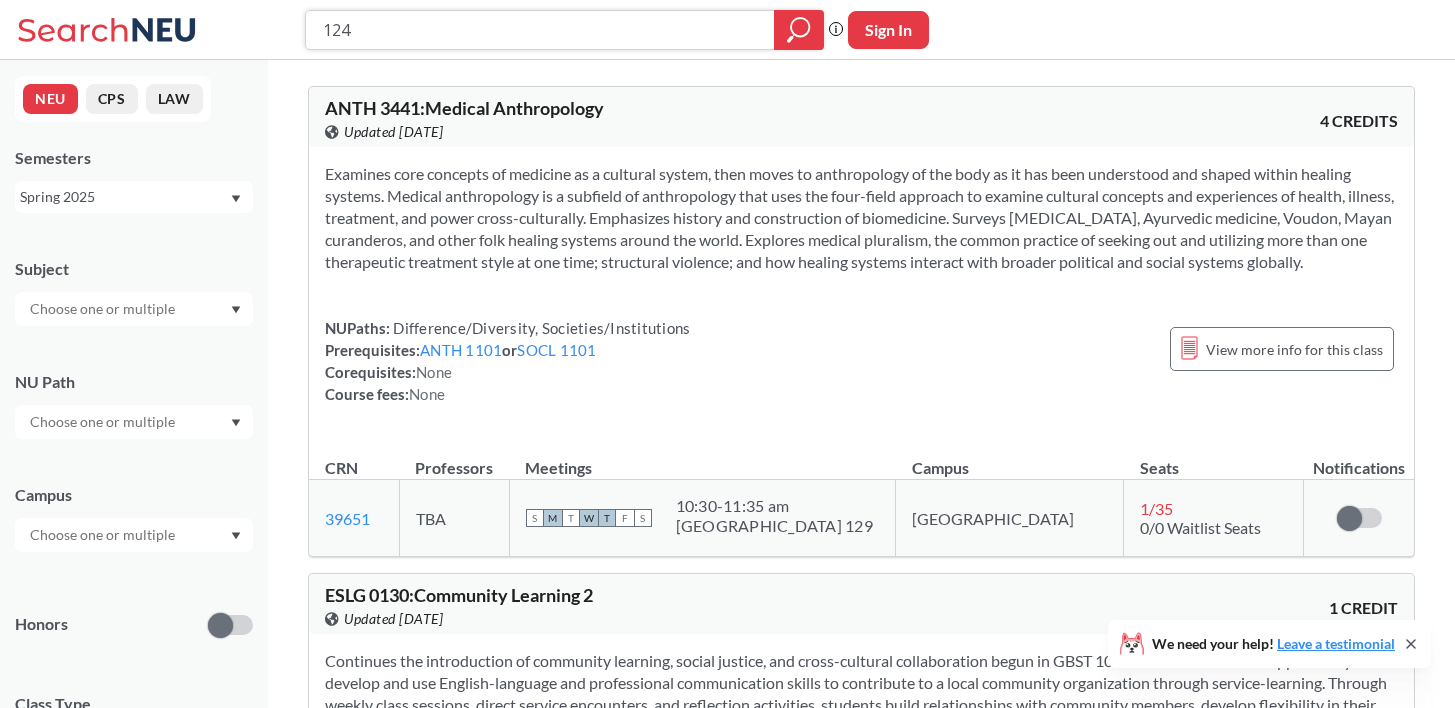 type on "1245" 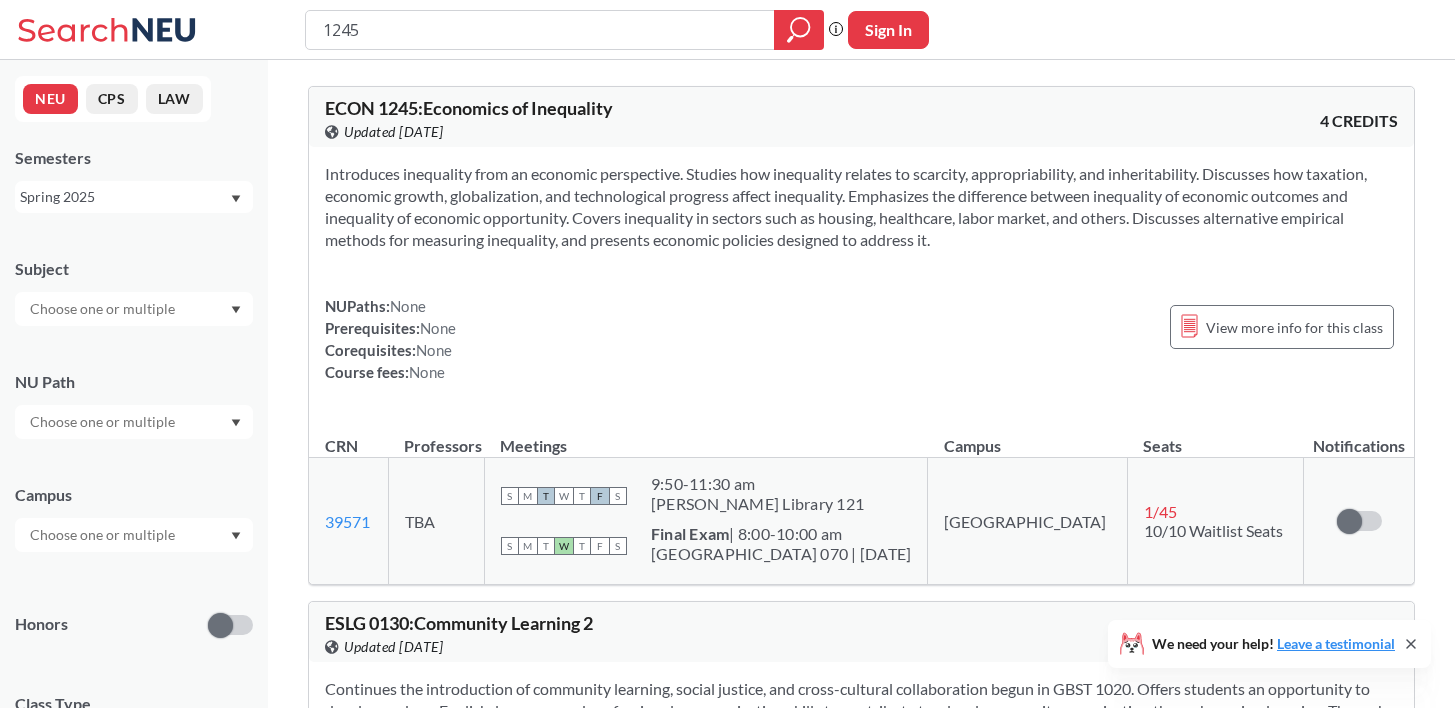 click on "Spring 2025" at bounding box center (124, 197) 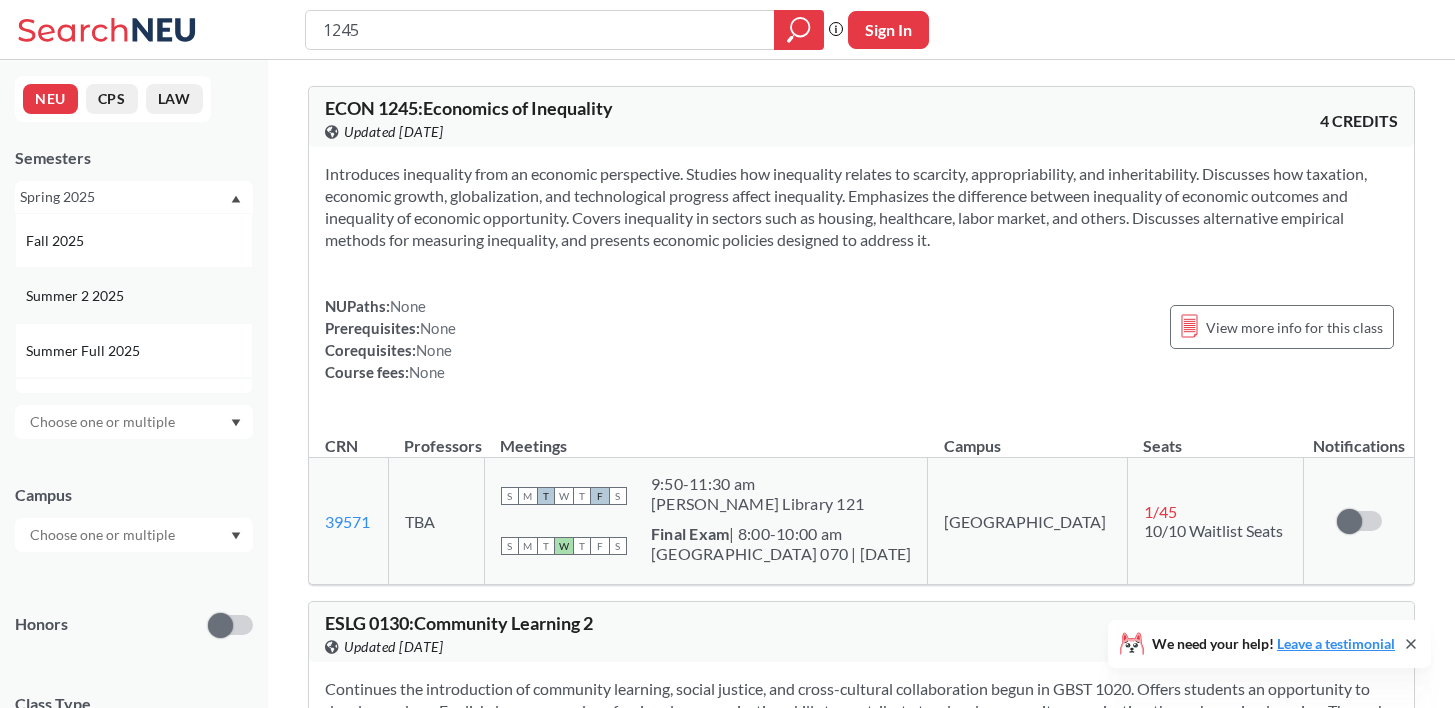 scroll, scrollTop: 73, scrollLeft: 0, axis: vertical 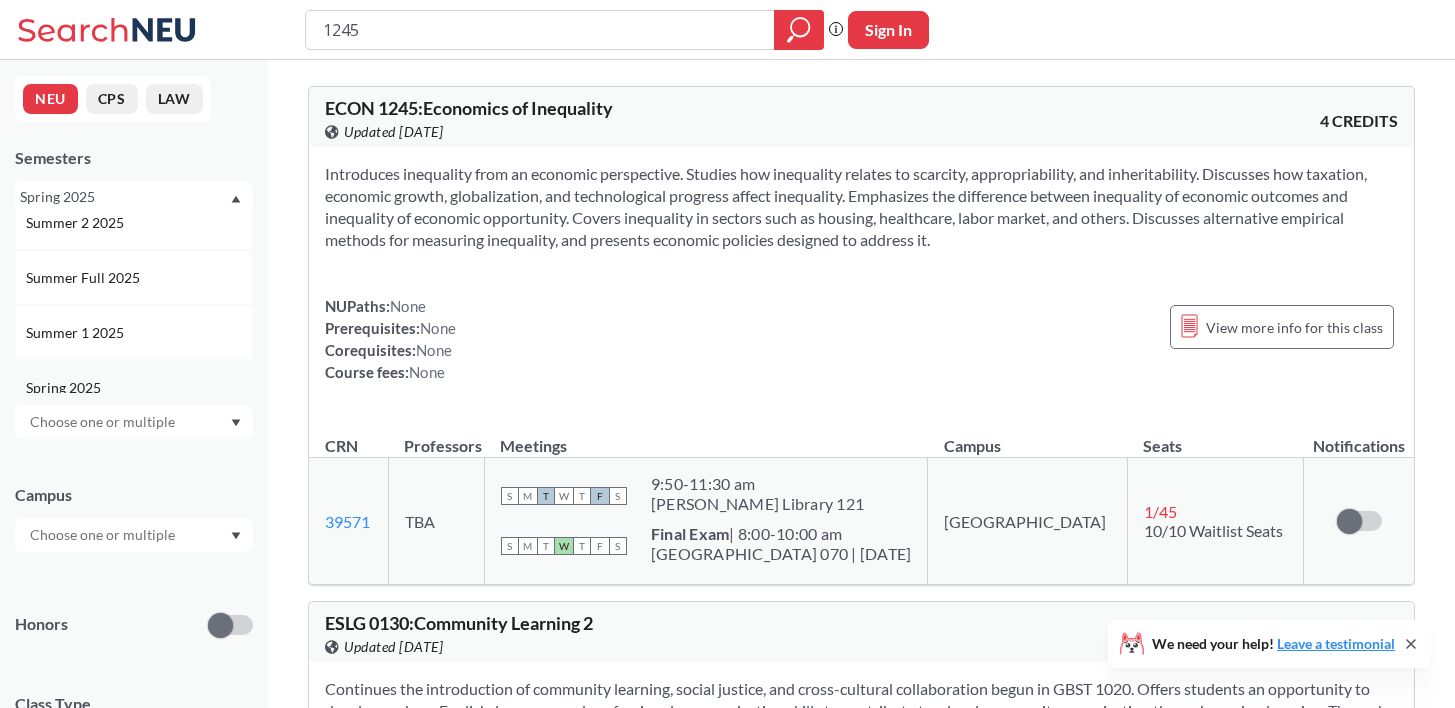 click on "Spring 2025" at bounding box center [65, 388] 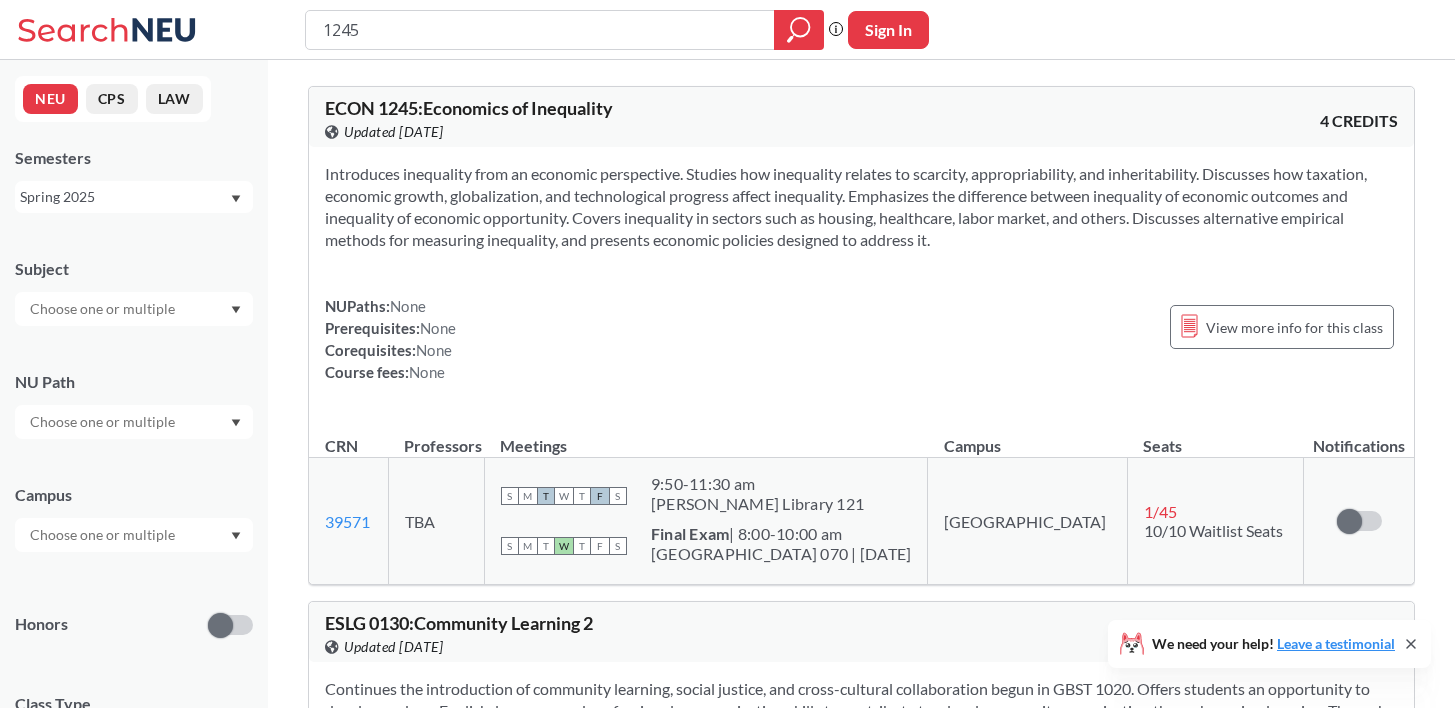 scroll, scrollTop: 0, scrollLeft: 0, axis: both 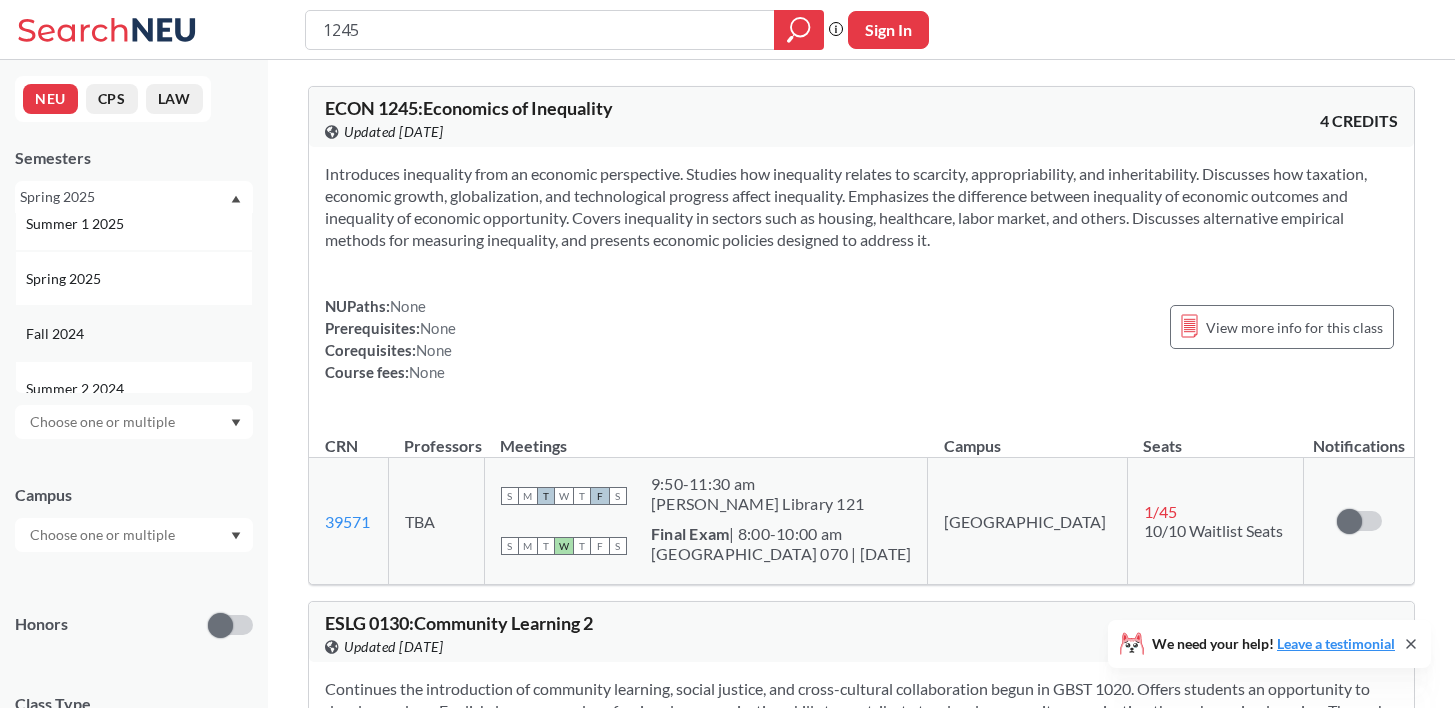 click on "Fall 2024" at bounding box center (139, 334) 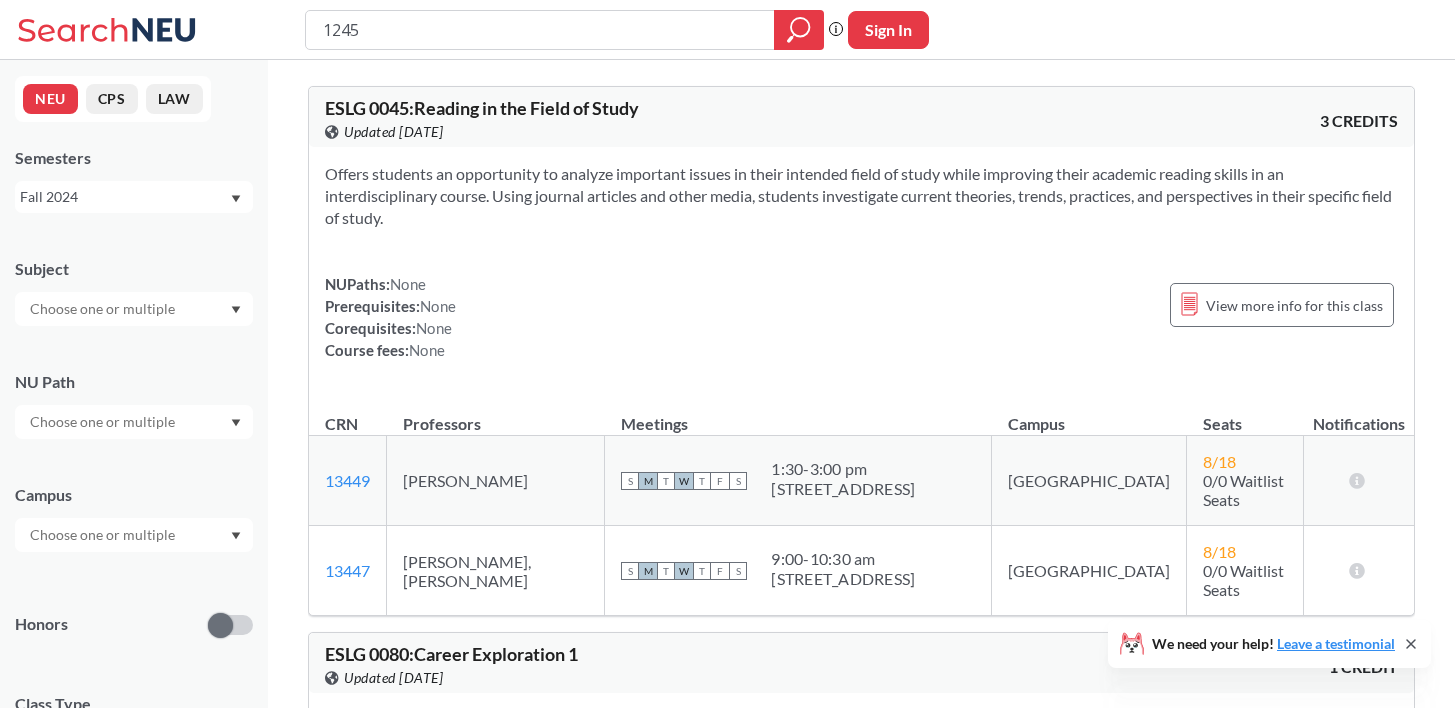 scroll, scrollTop: 602, scrollLeft: 0, axis: vertical 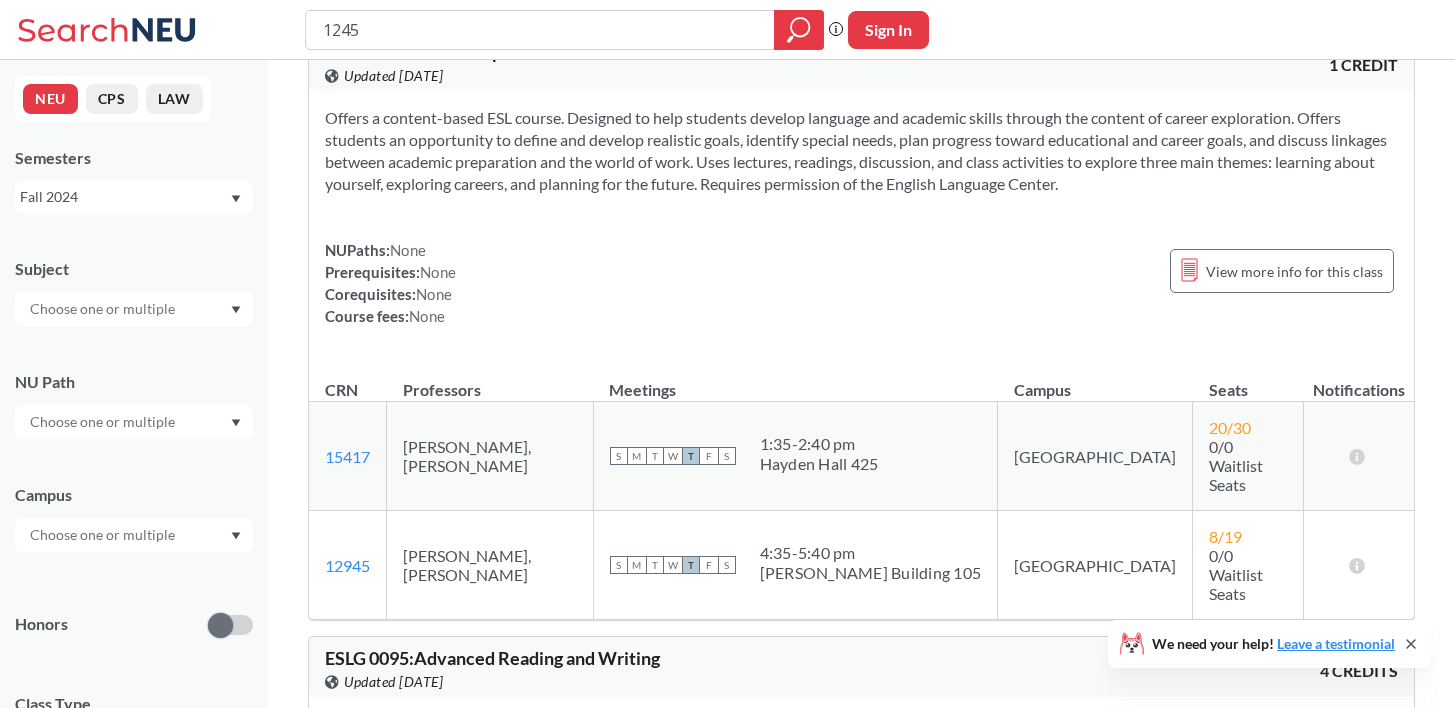 click on "Fall 2024" at bounding box center [124, 197] 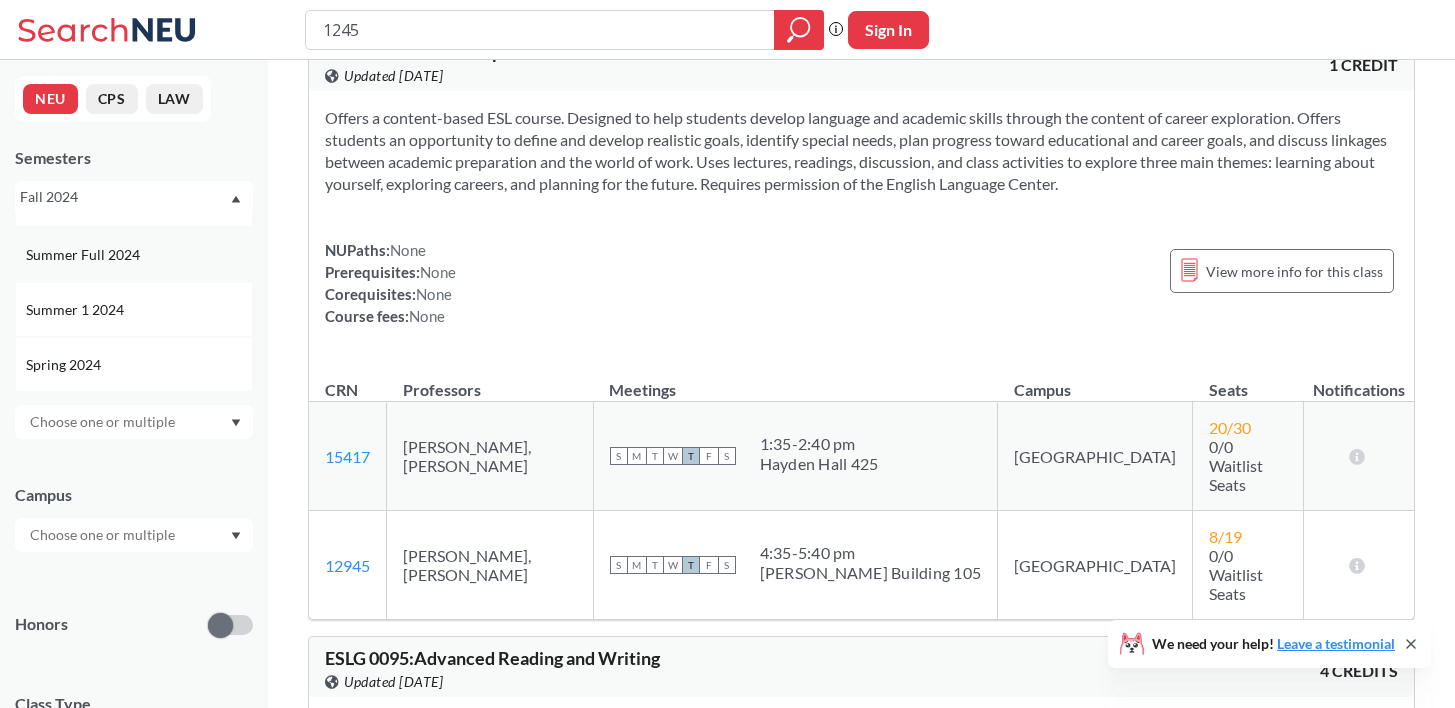 scroll, scrollTop: 385, scrollLeft: 0, axis: vertical 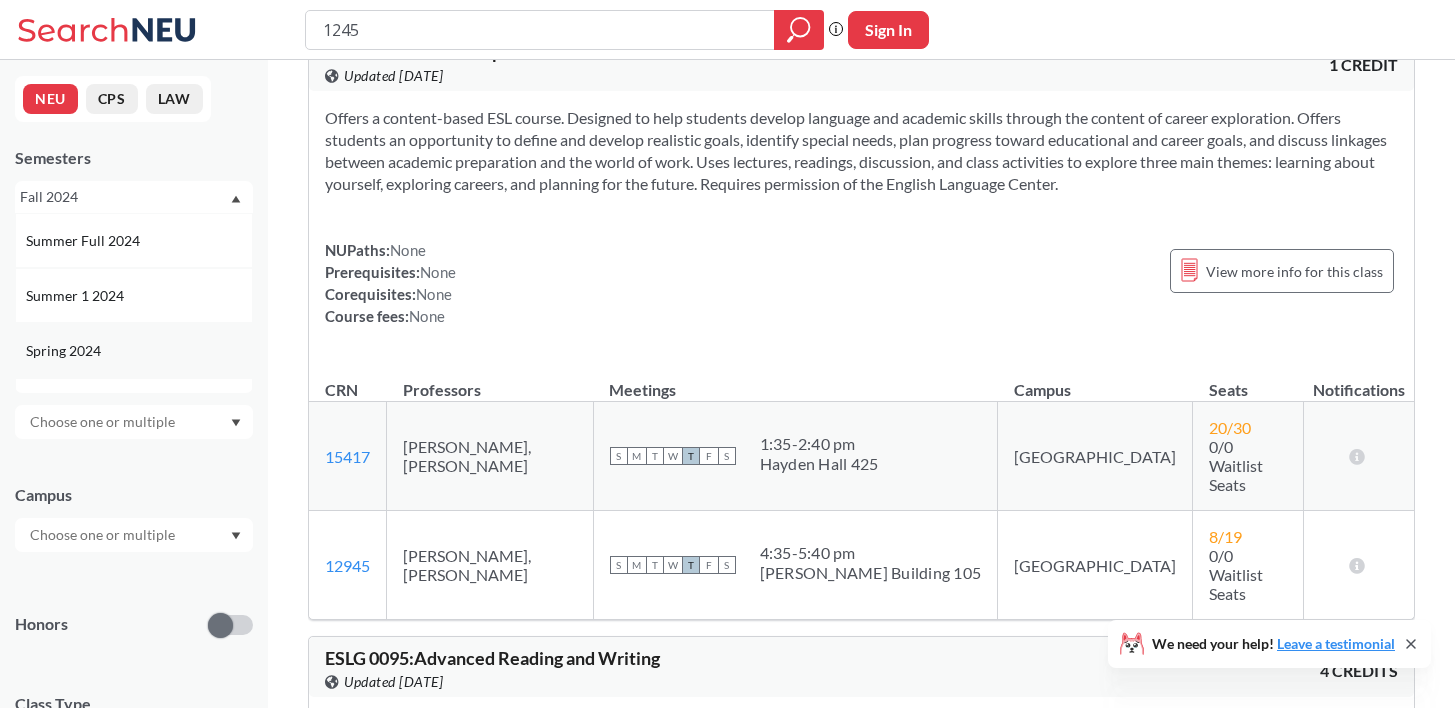 click on "Spring 2024" at bounding box center (134, 350) 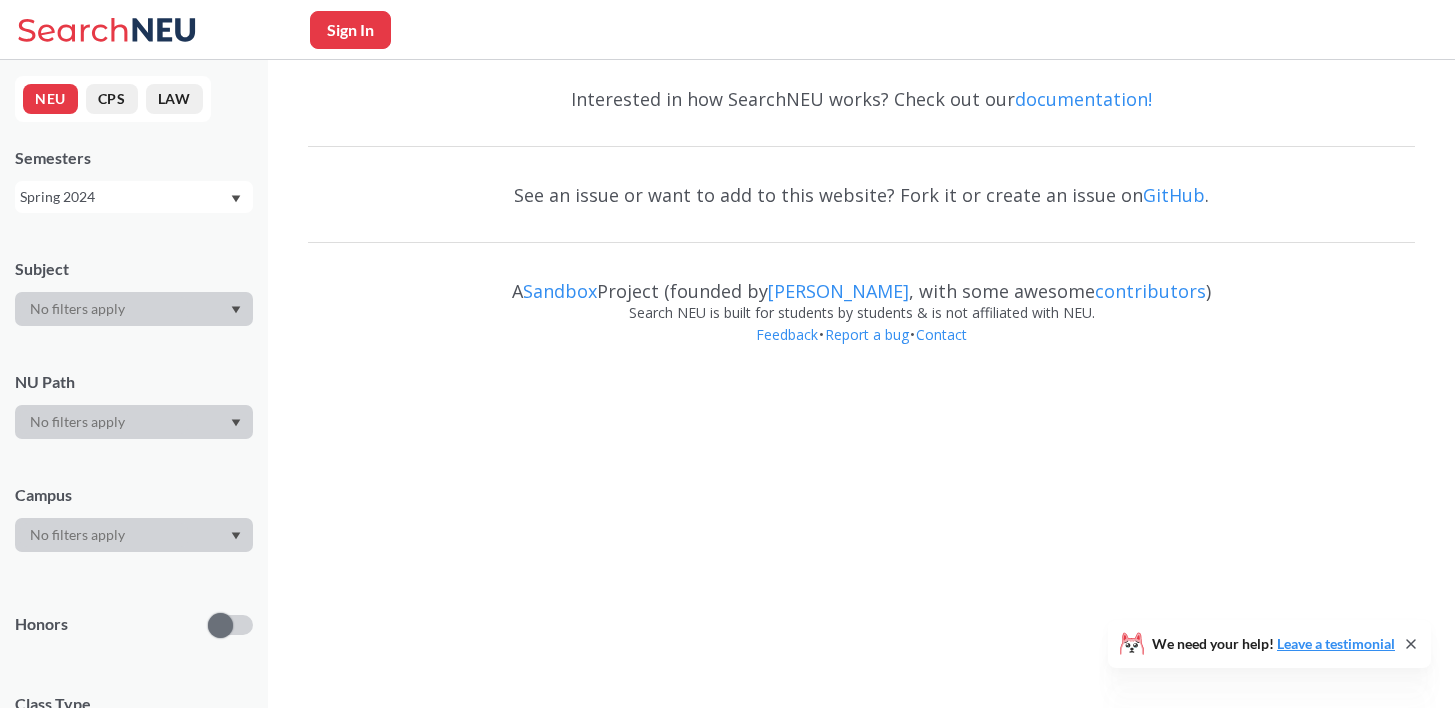 scroll, scrollTop: 0, scrollLeft: 0, axis: both 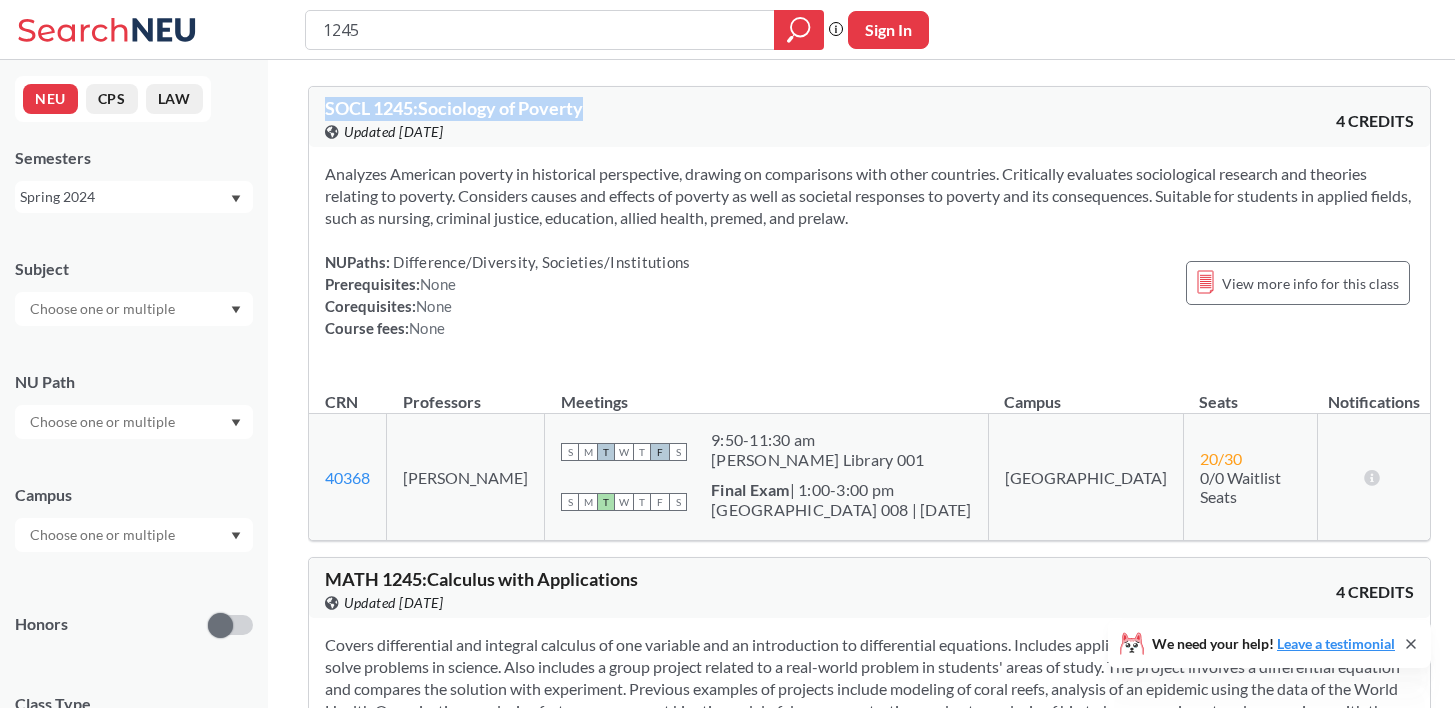 drag, startPoint x: 591, startPoint y: 103, endPoint x: 319, endPoint y: 100, distance: 272.01654 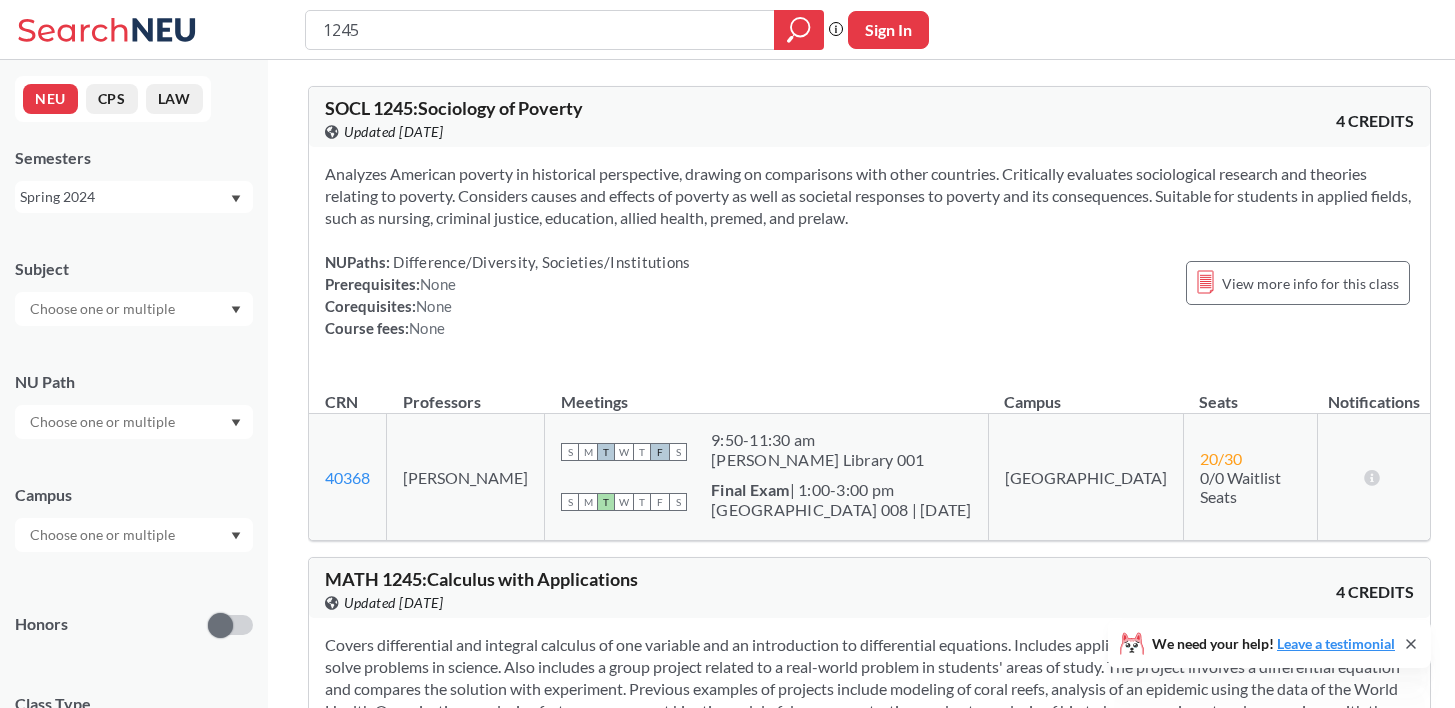 click on "Analyzes American poverty in historical perspective, drawing on comparisons with other countries. Critically evaluates sociological research and theories relating to poverty. Considers causes and effects of poverty as well as societal responses to poverty and its consequences. Suitable for students in applied fields, such as nursing, criminal justice, education, allied health, premed, and prelaw. NUPaths:   Difference/Diversity, Societies/Institutions Prerequisites:  None Corequisites:  None Course fees:  None View more info for this class" at bounding box center (869, 259) 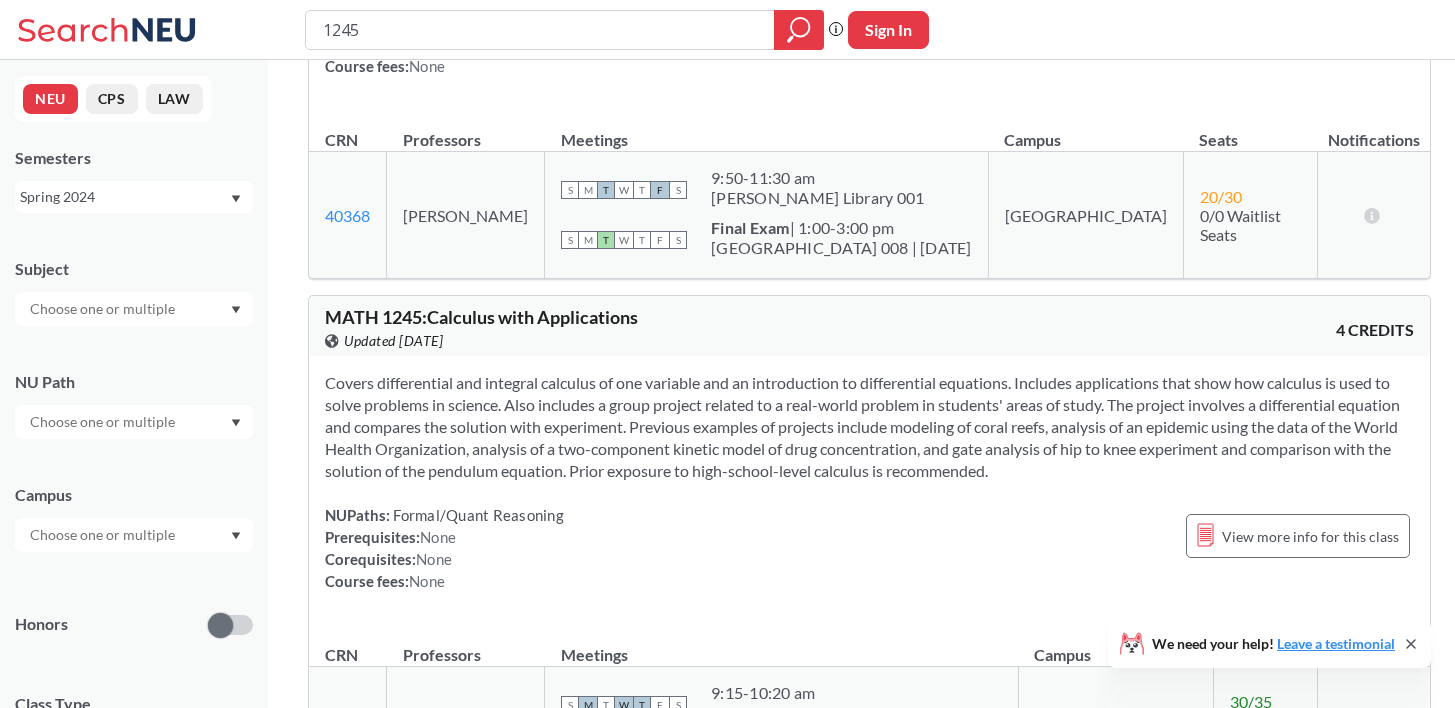 scroll, scrollTop: 496, scrollLeft: 0, axis: vertical 